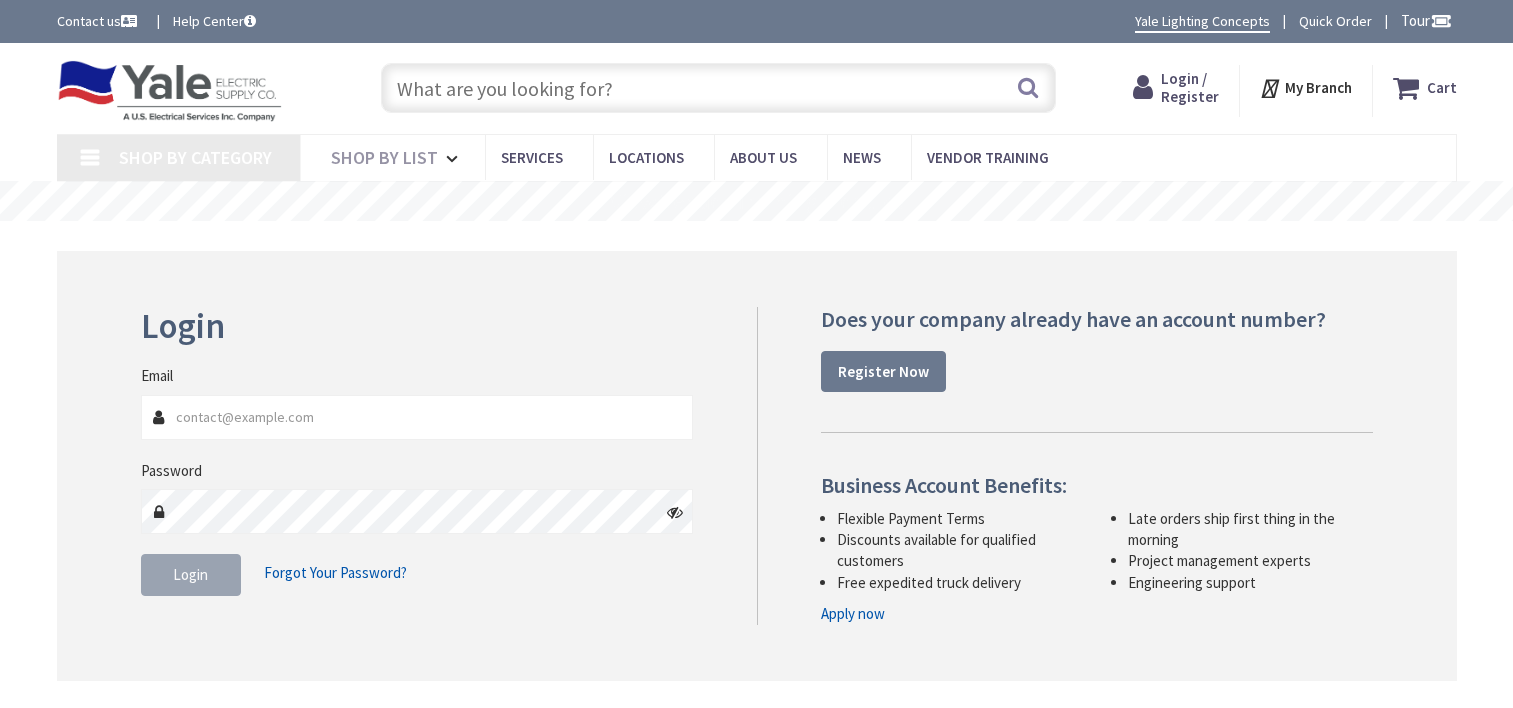 scroll, scrollTop: 0, scrollLeft: 0, axis: both 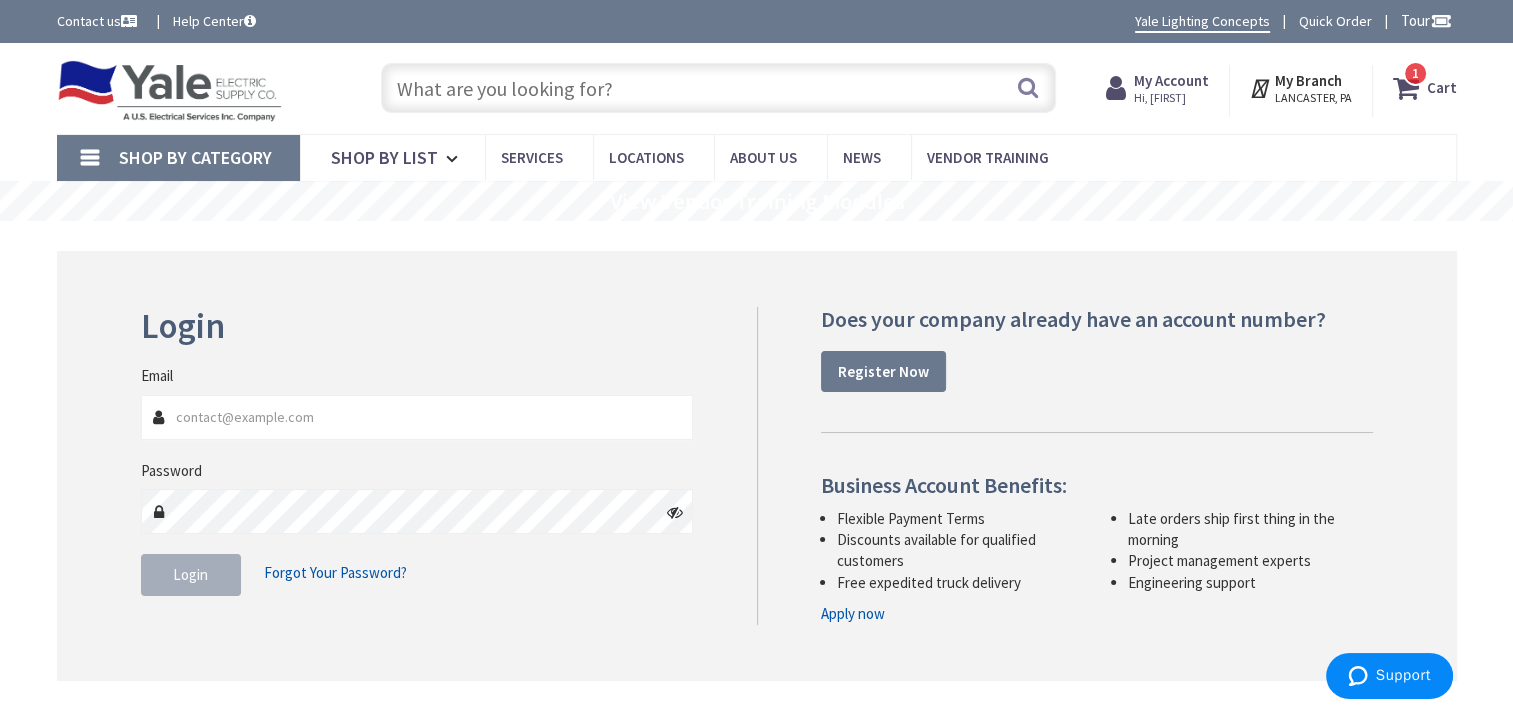 type on "[EMAIL]" 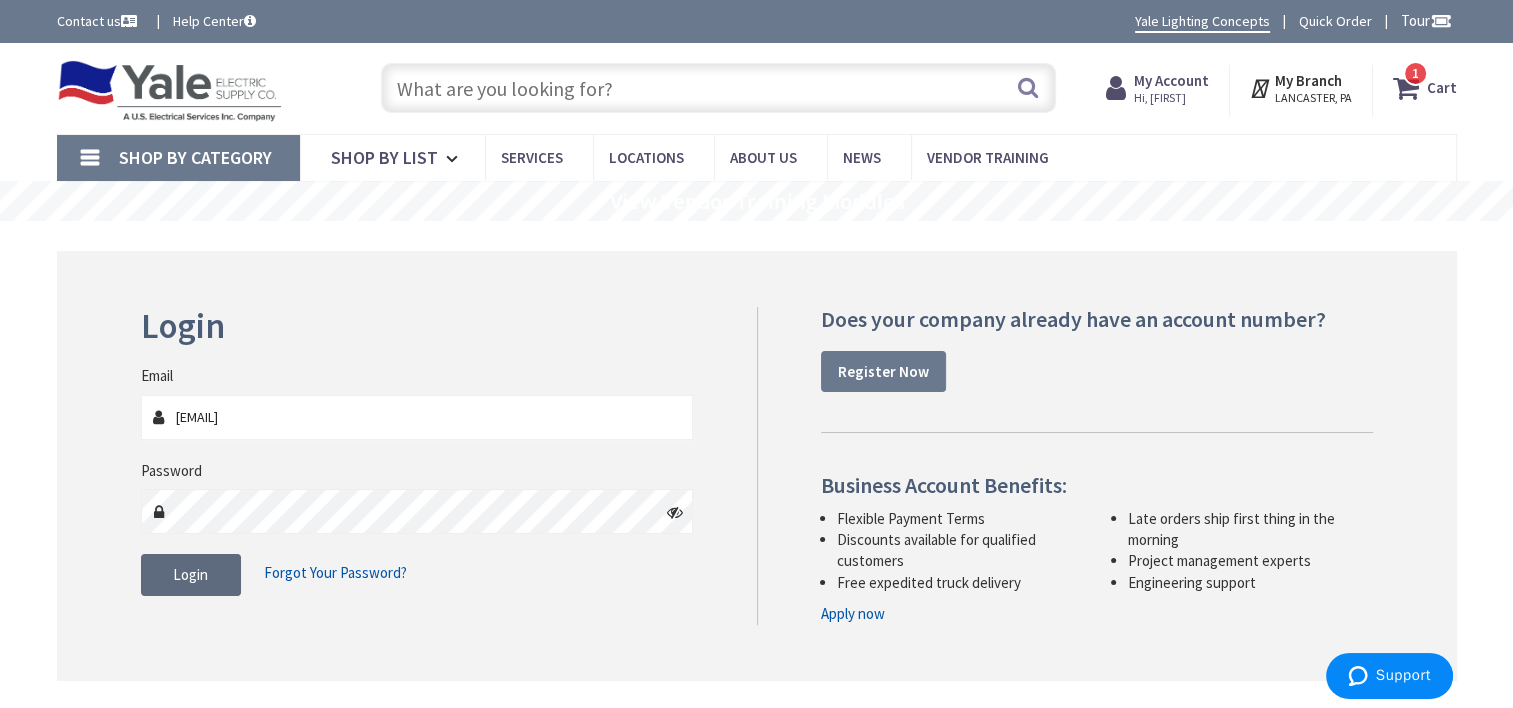 click on "Login" at bounding box center [190, 574] 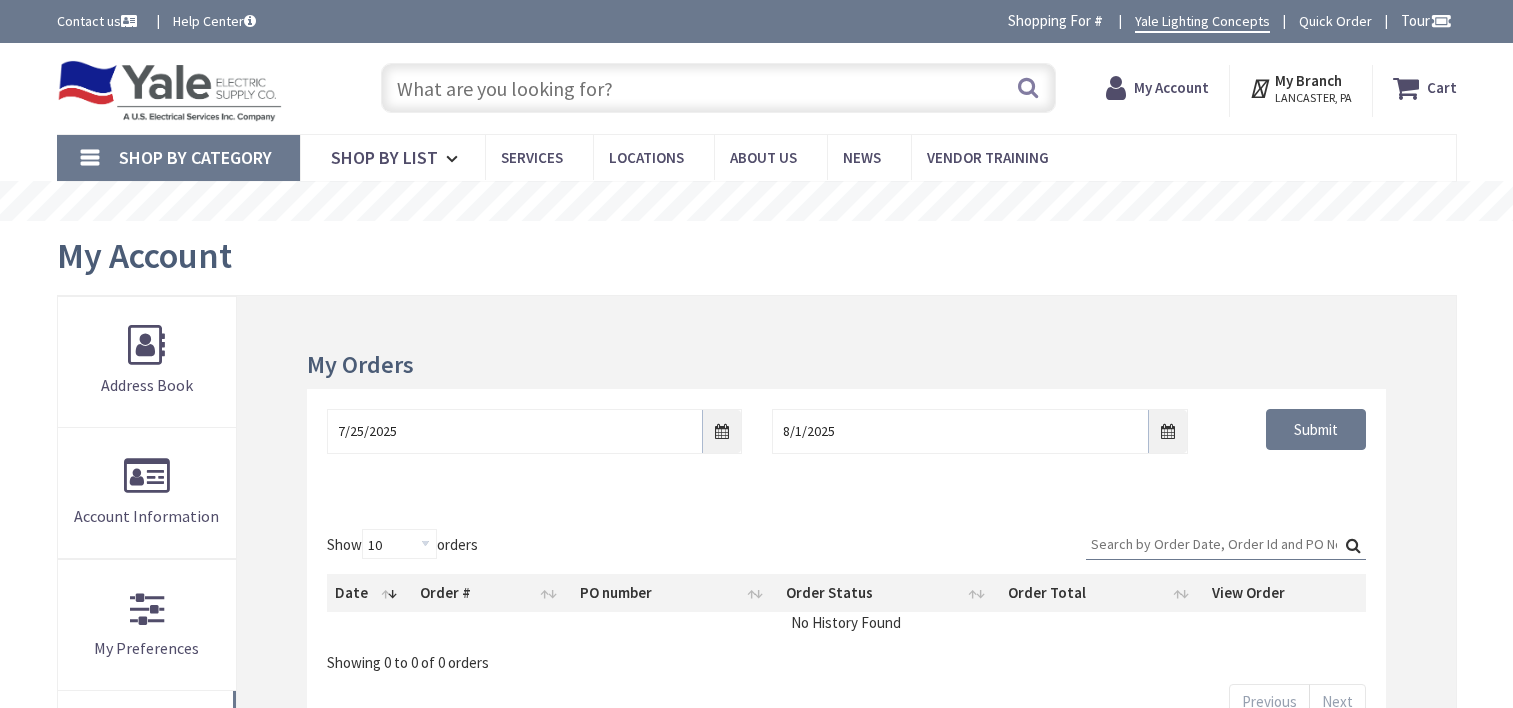 scroll, scrollTop: 0, scrollLeft: 0, axis: both 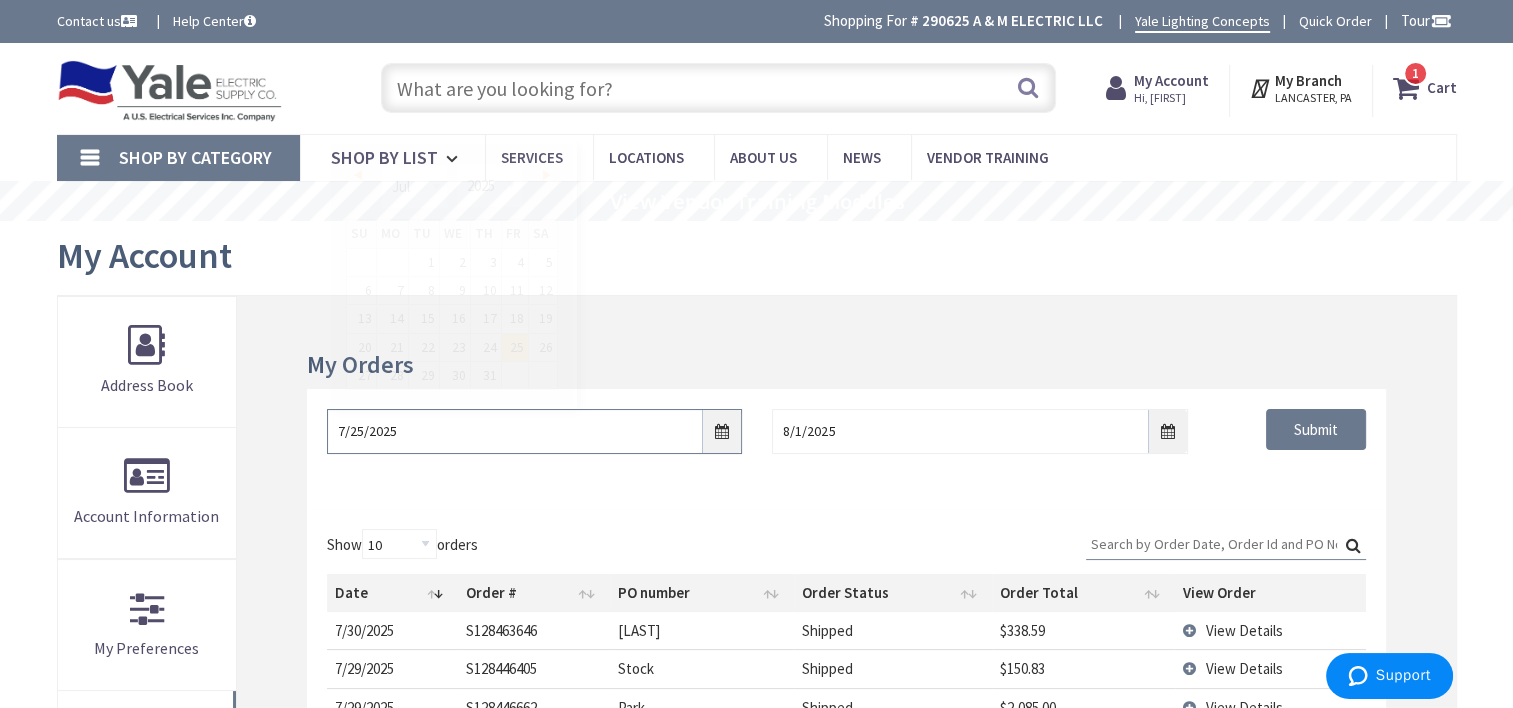 click on "7/25/2025" at bounding box center (534, 431) 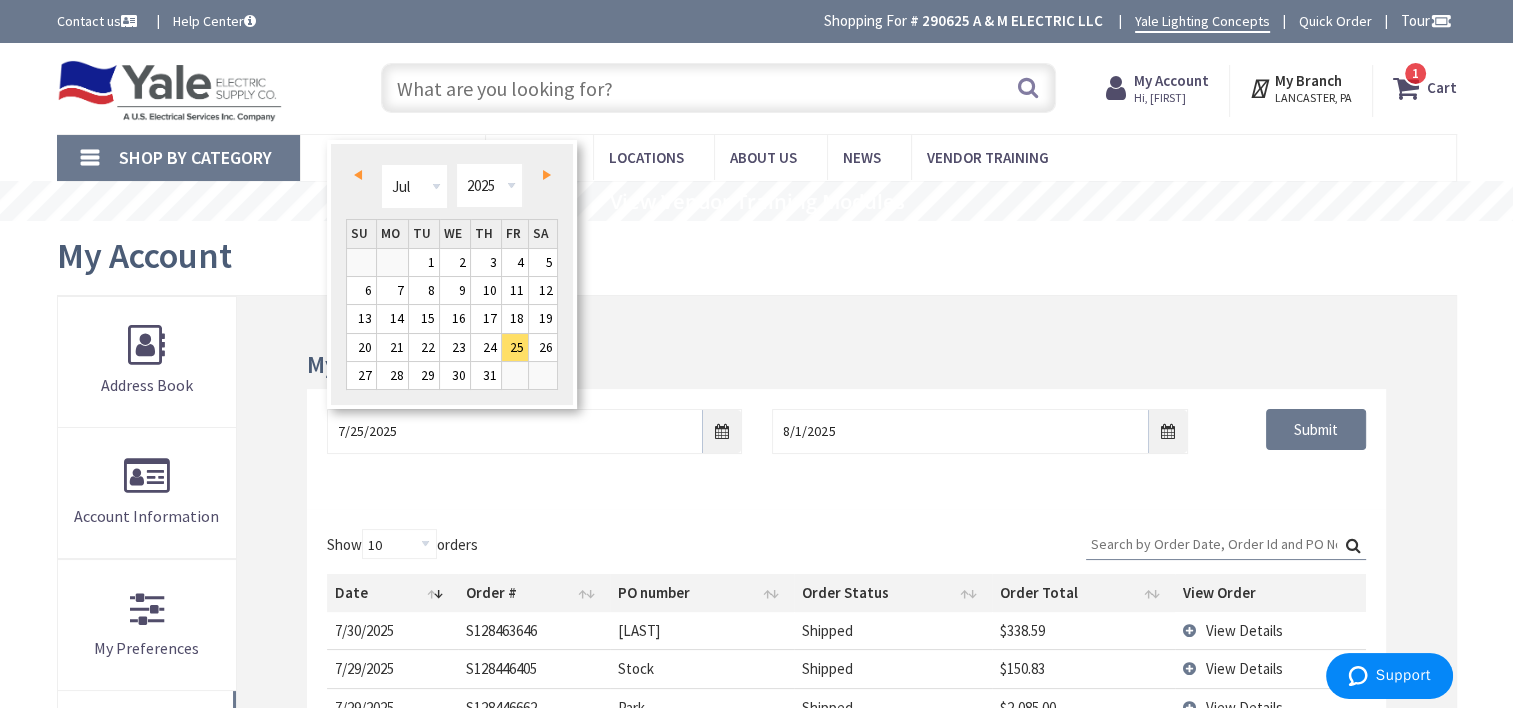 click on "Prev" at bounding box center [358, 175] 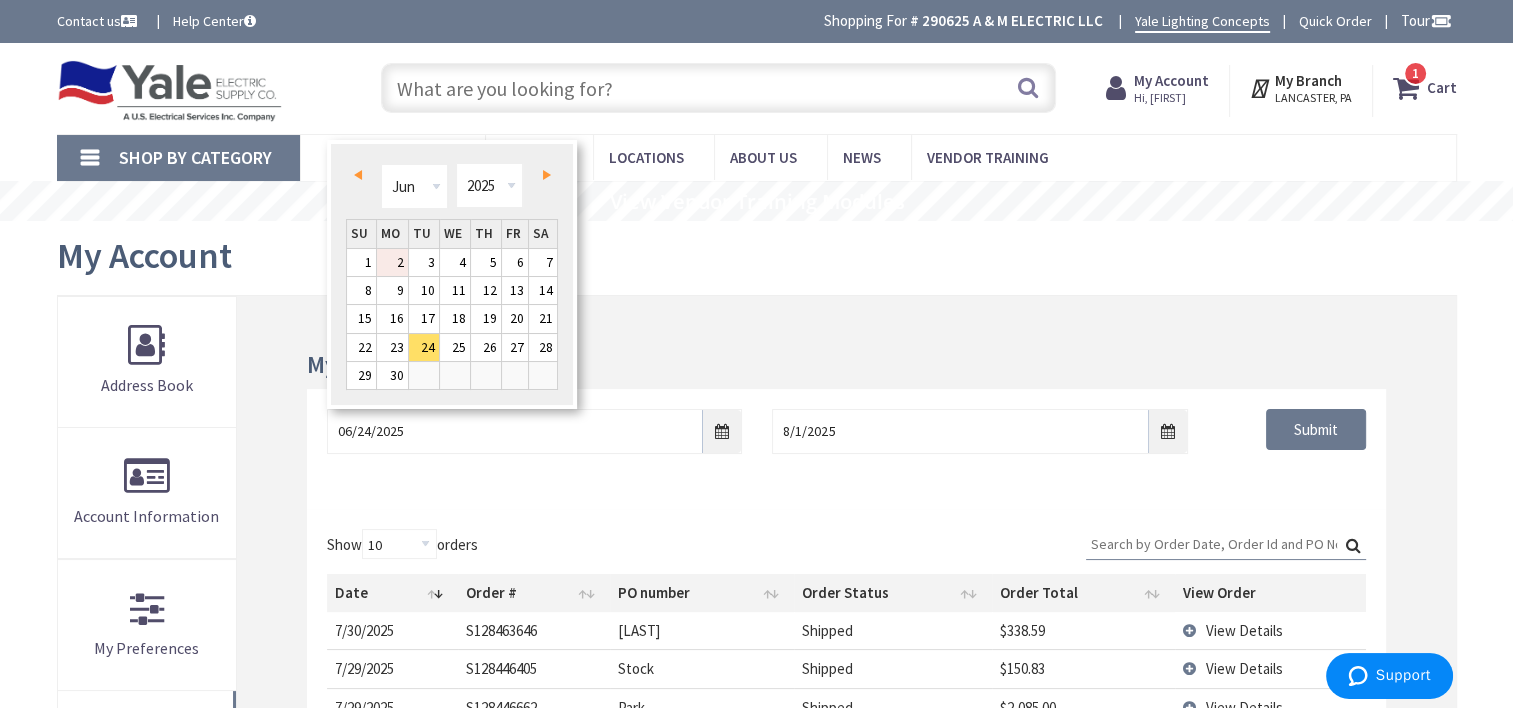 click on "2" at bounding box center (392, 262) 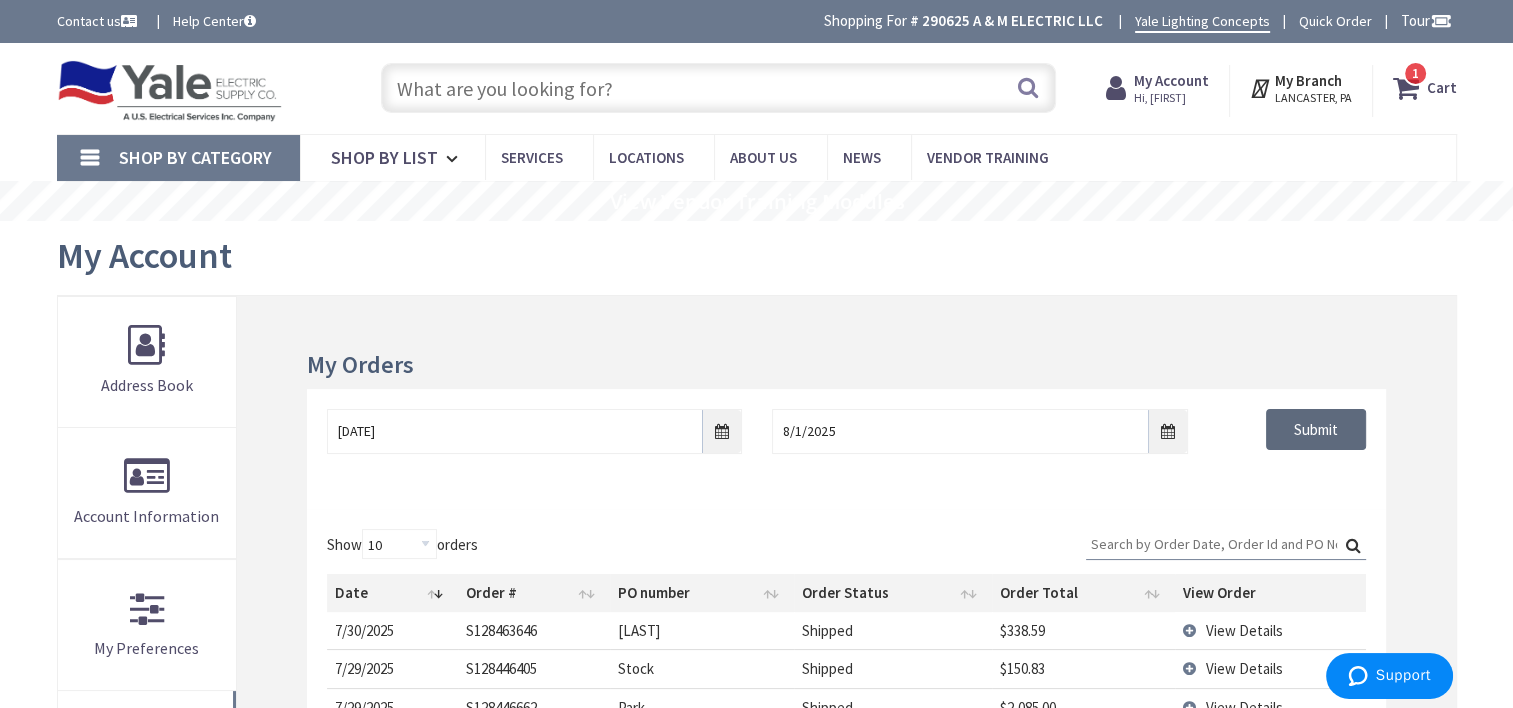 click on "Submit" at bounding box center [1316, 430] 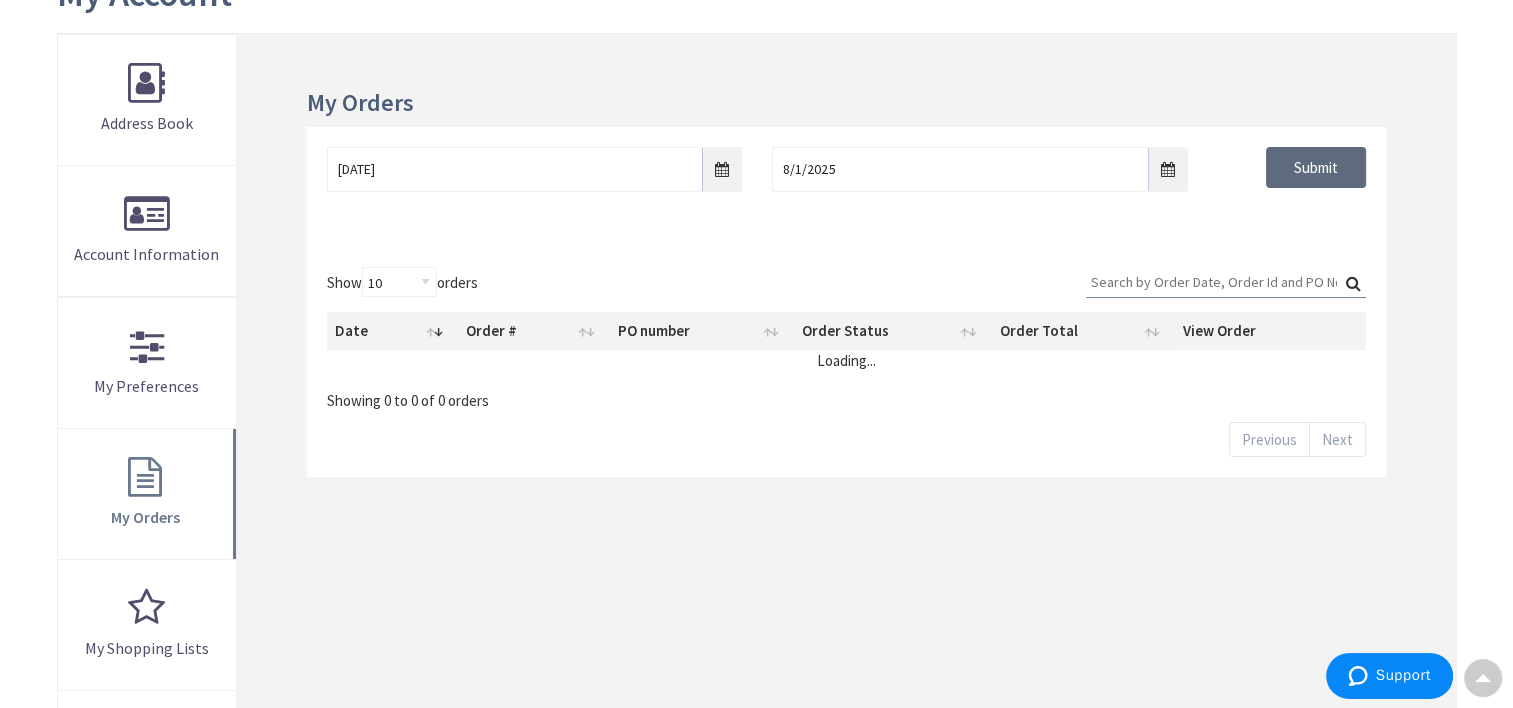 scroll, scrollTop: 264, scrollLeft: 0, axis: vertical 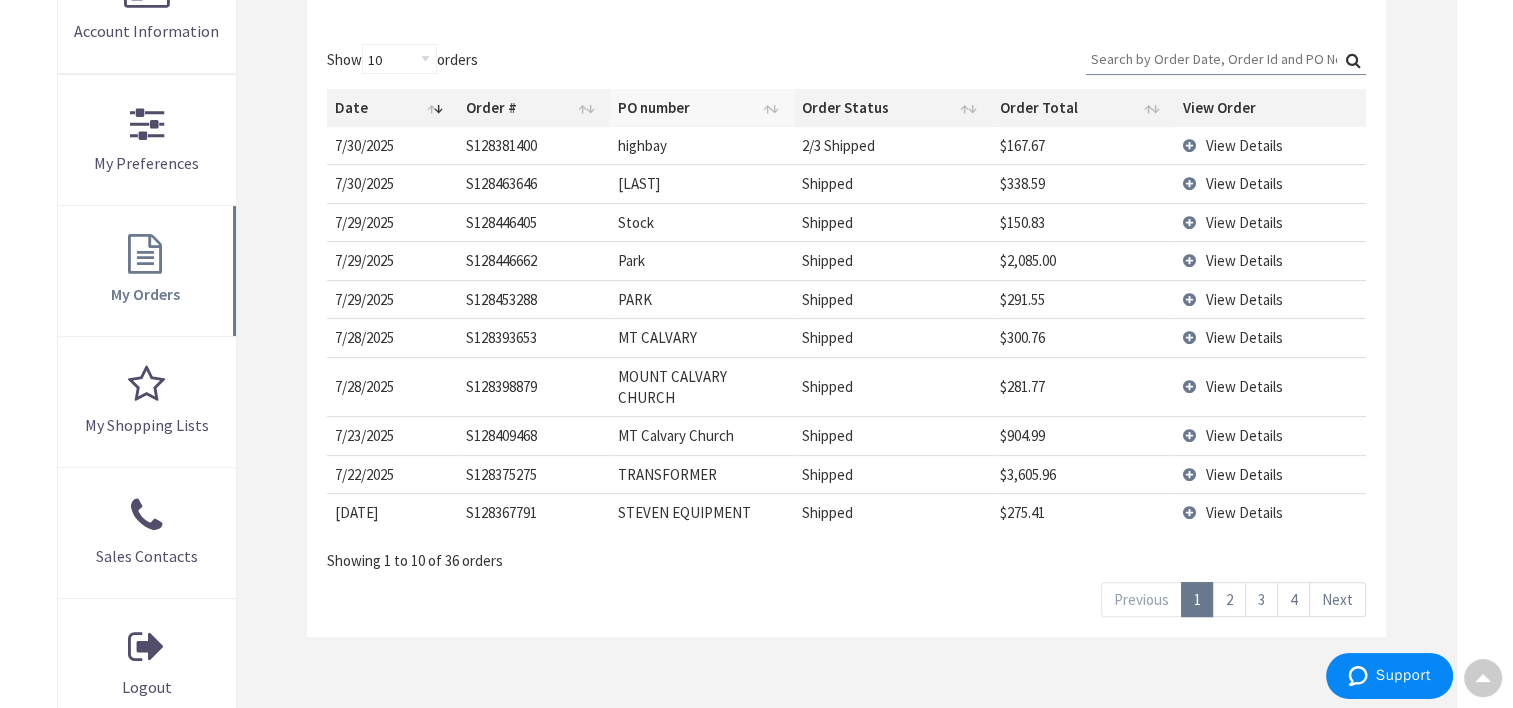 click on "PO number" at bounding box center (702, 108) 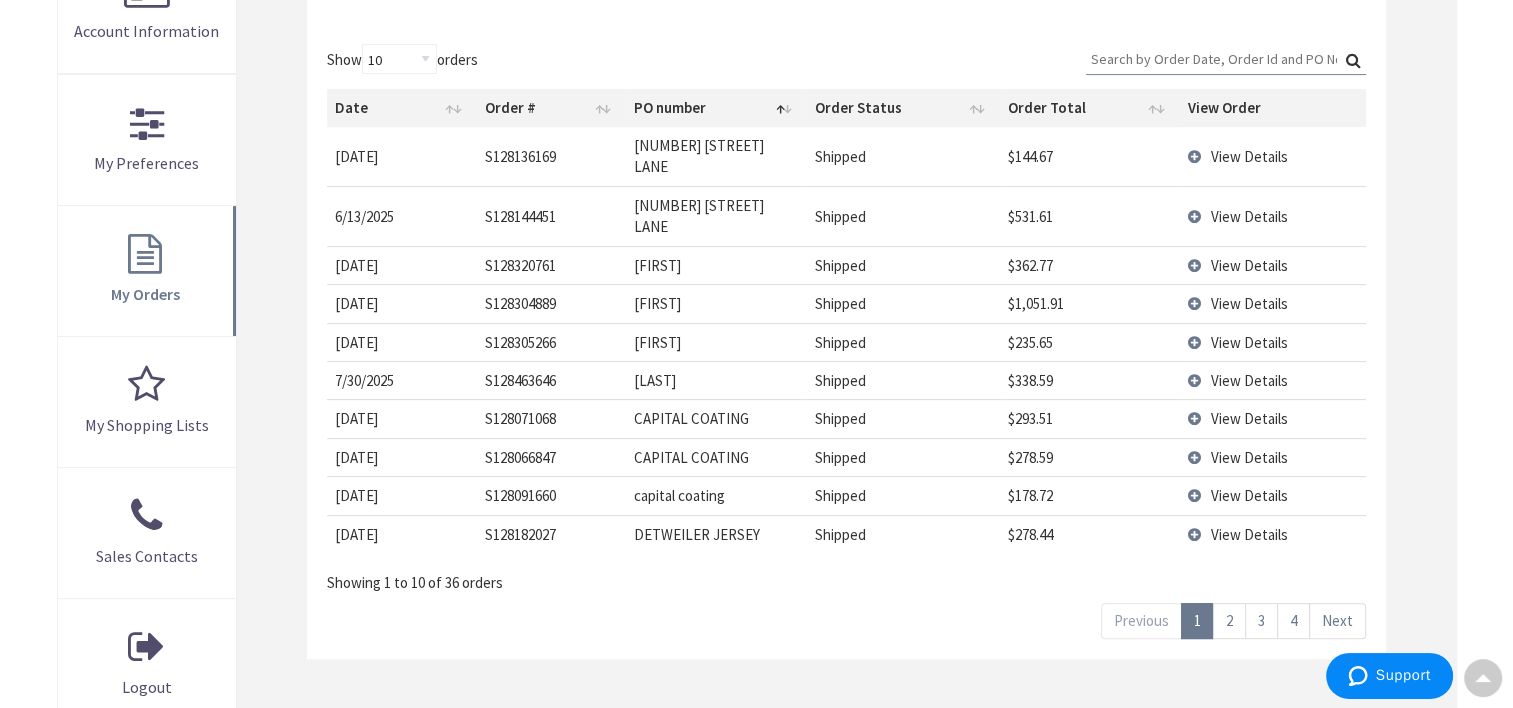 click on "View Details" at bounding box center [1273, 418] 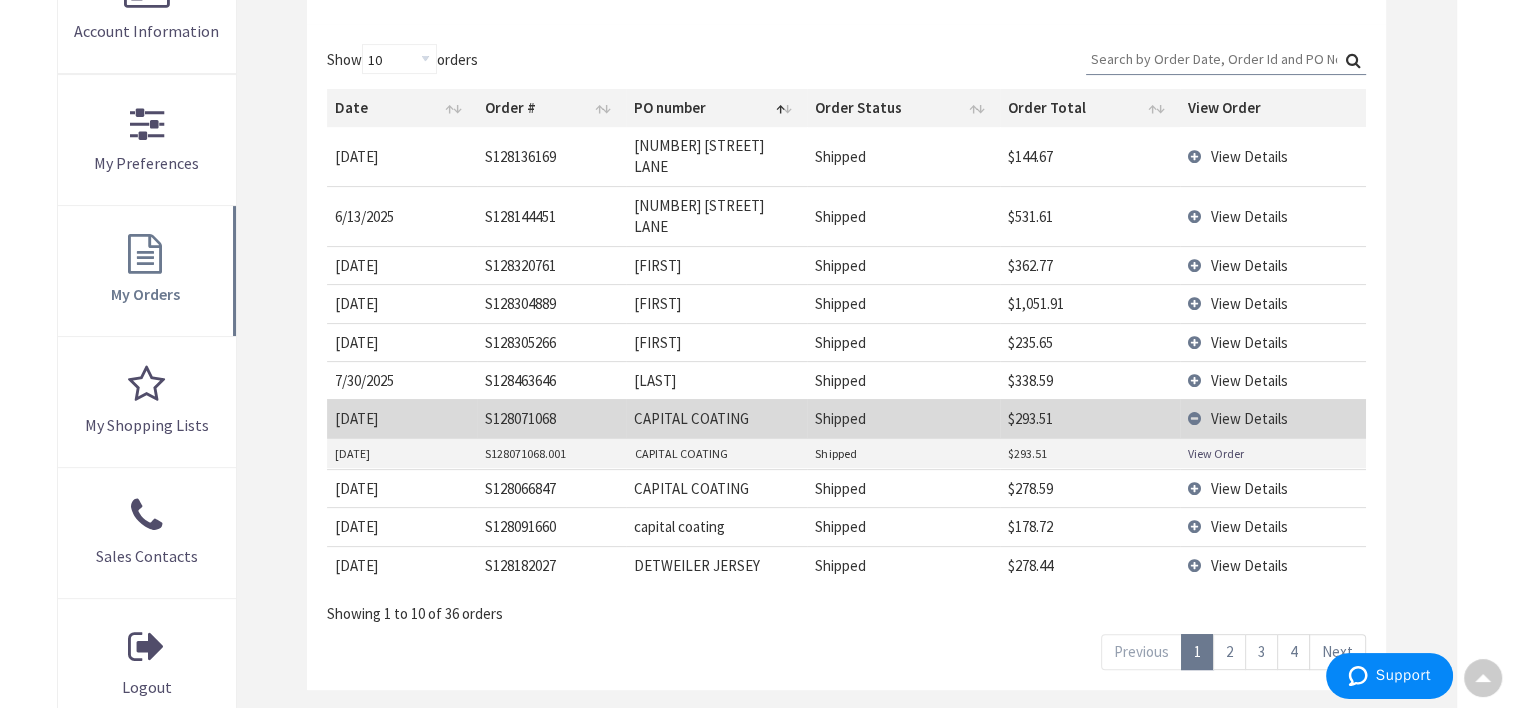 click on "View Order" at bounding box center [1216, 453] 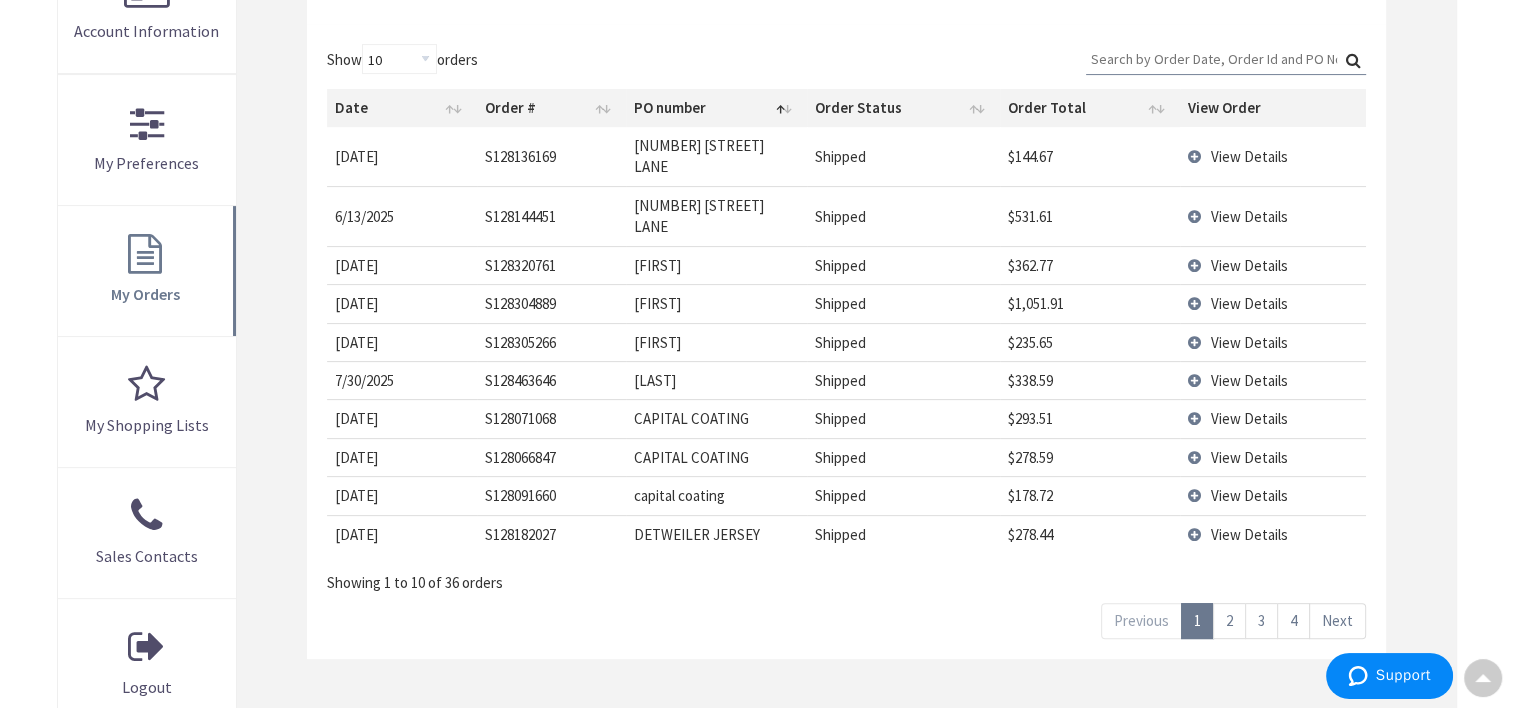 click on "View Details" at bounding box center (1273, 457) 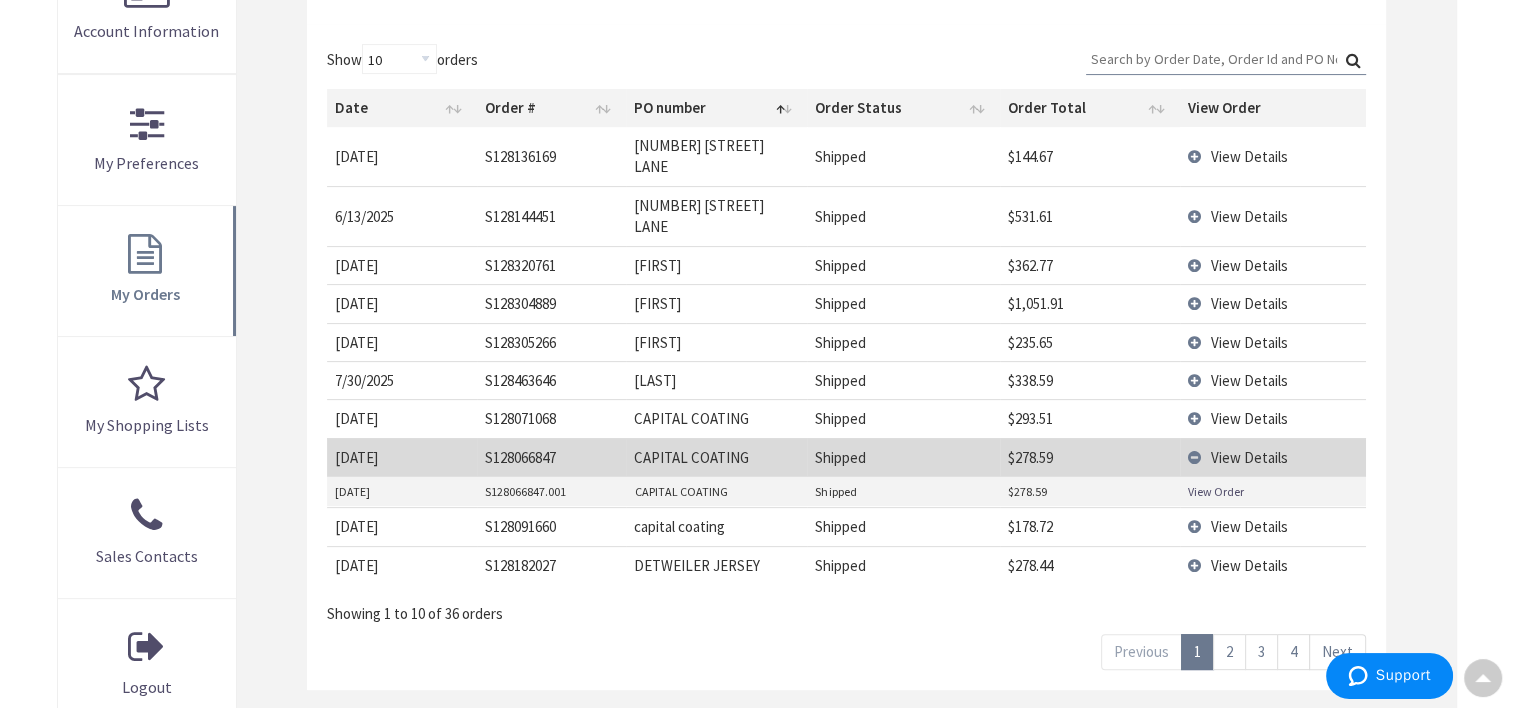 click on "View Order" at bounding box center (1216, 491) 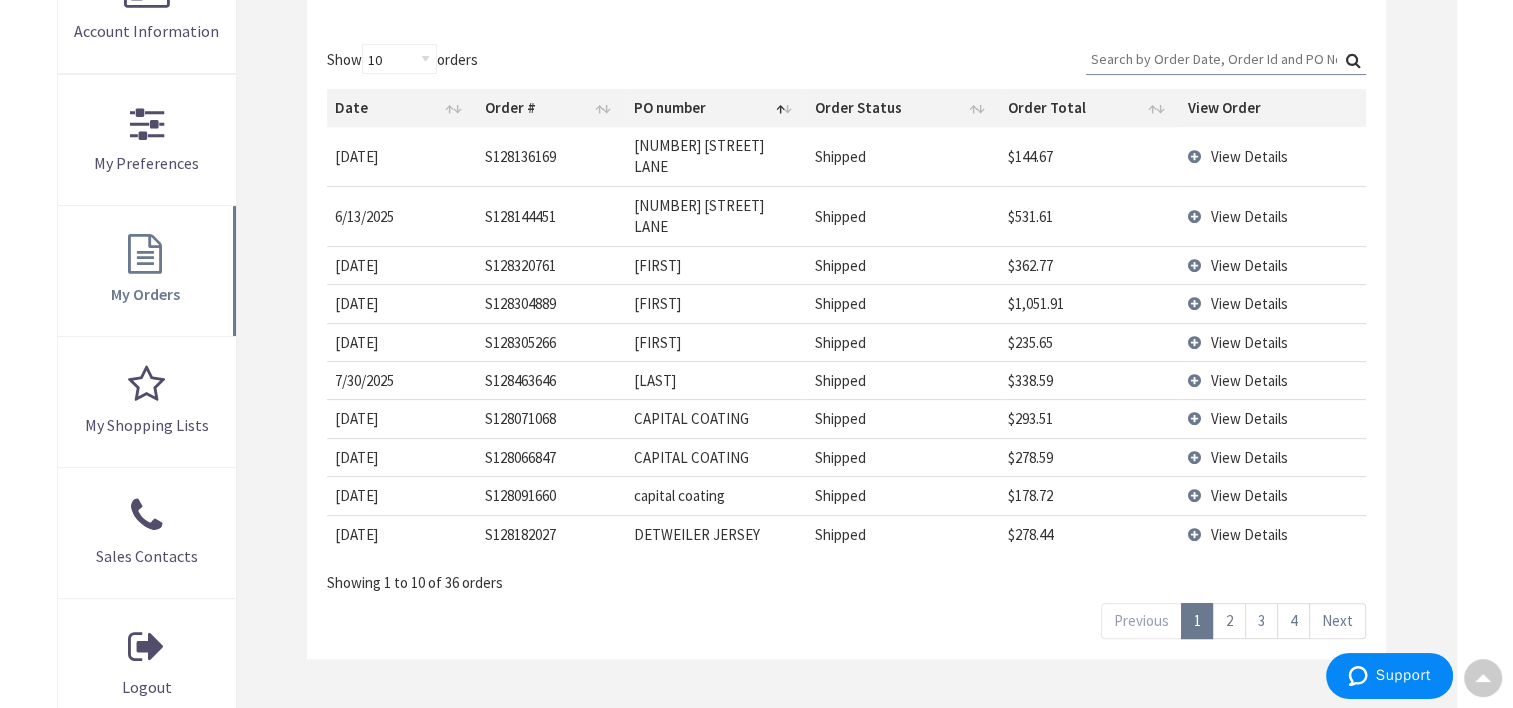 click on "View Details" at bounding box center (1273, 495) 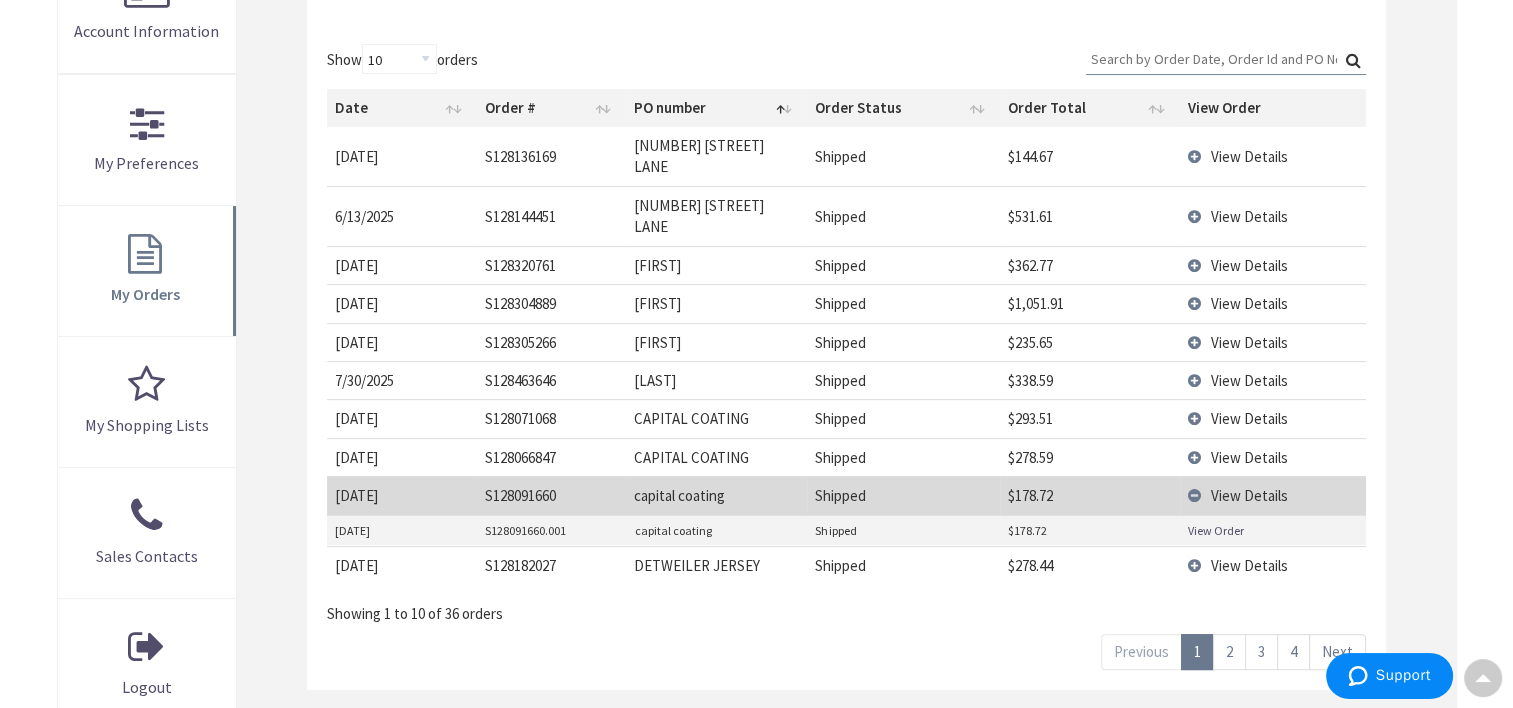 click on "View Order" at bounding box center [1216, 530] 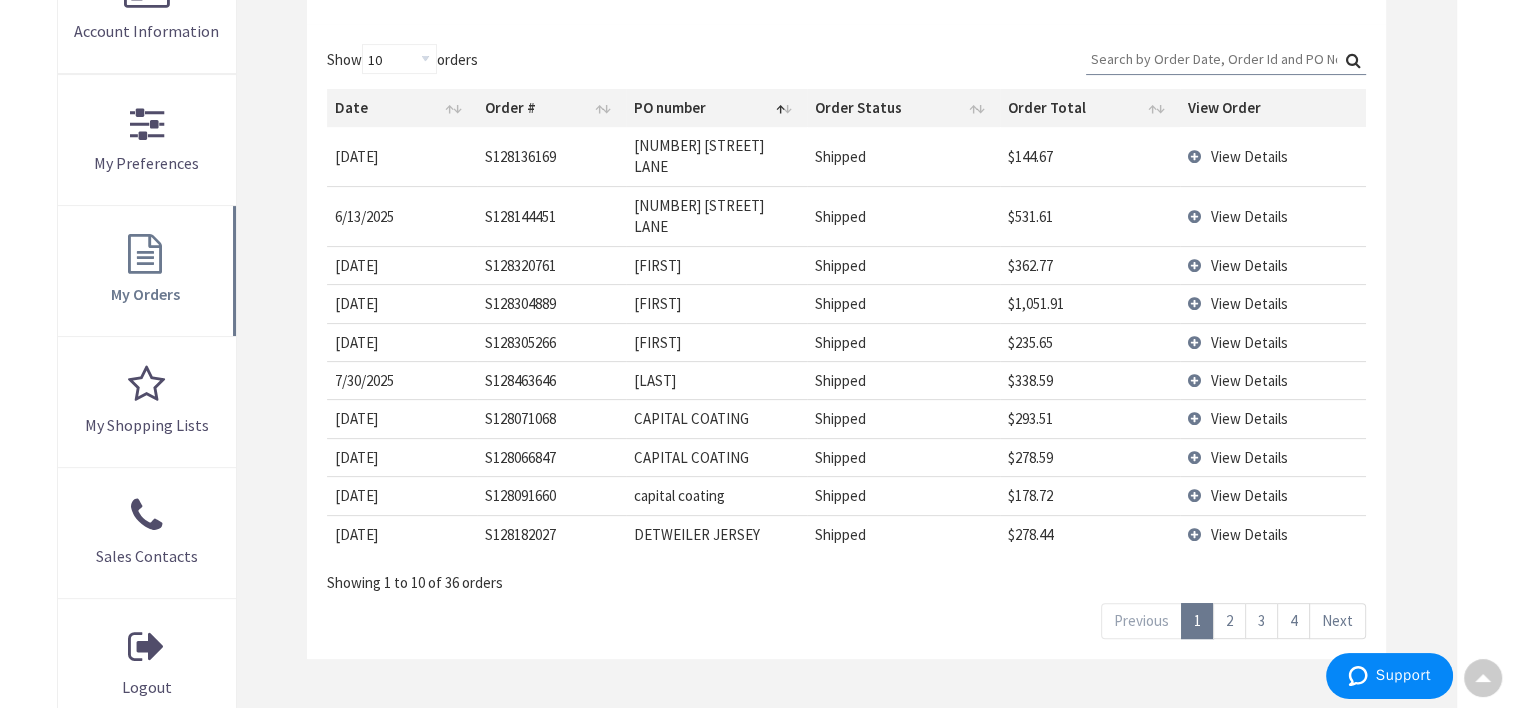 click on "2" at bounding box center [1229, 620] 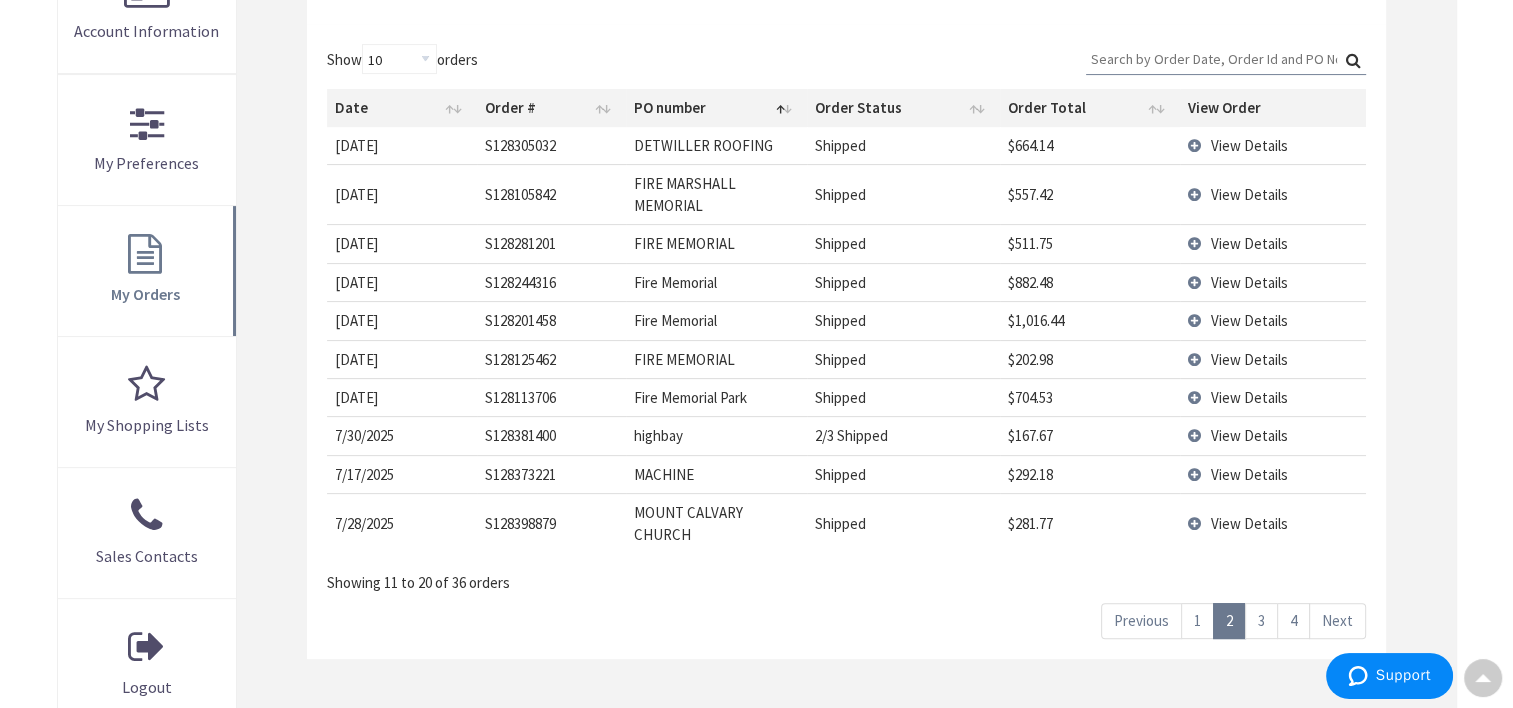 click on "Previous 1 2 3 4 Next" at bounding box center [1233, 615] 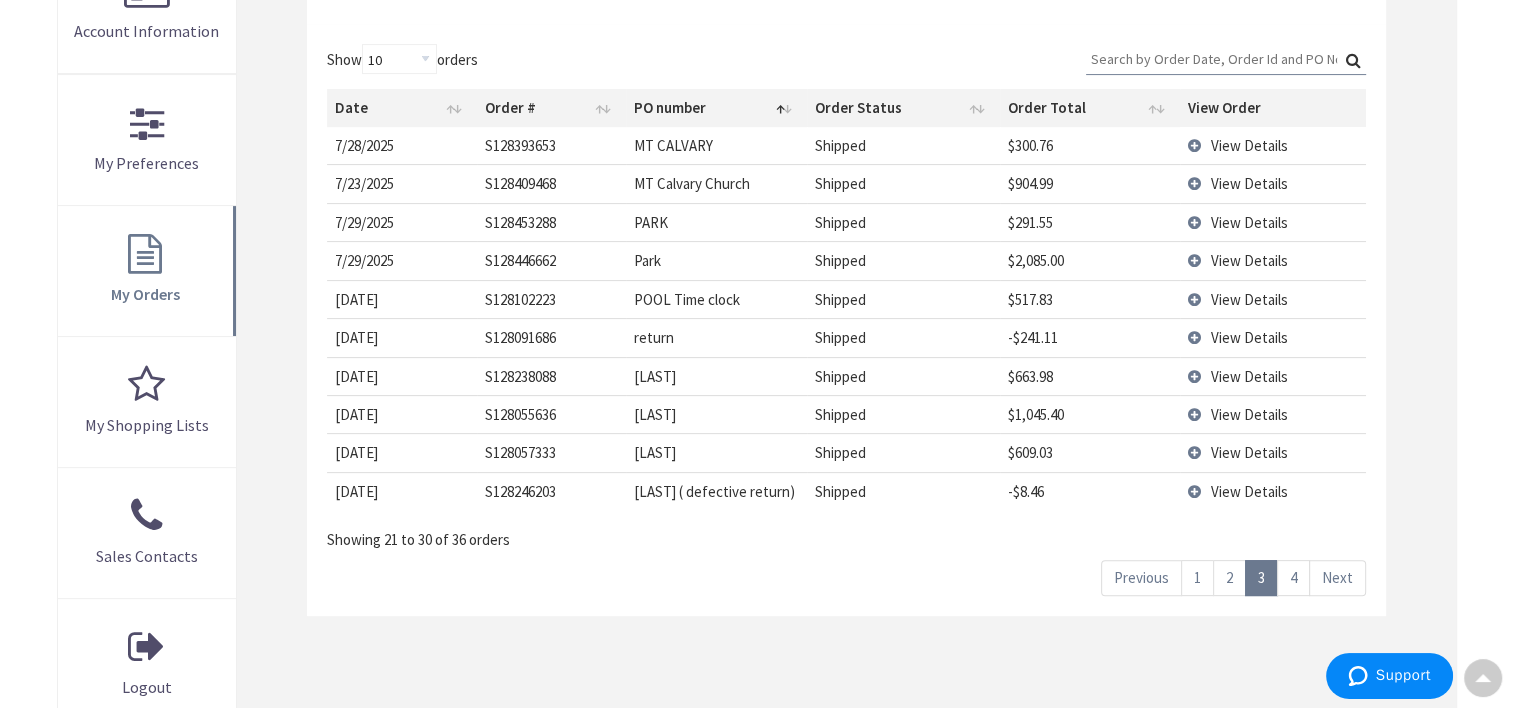 click on "View Details" at bounding box center (1273, 452) 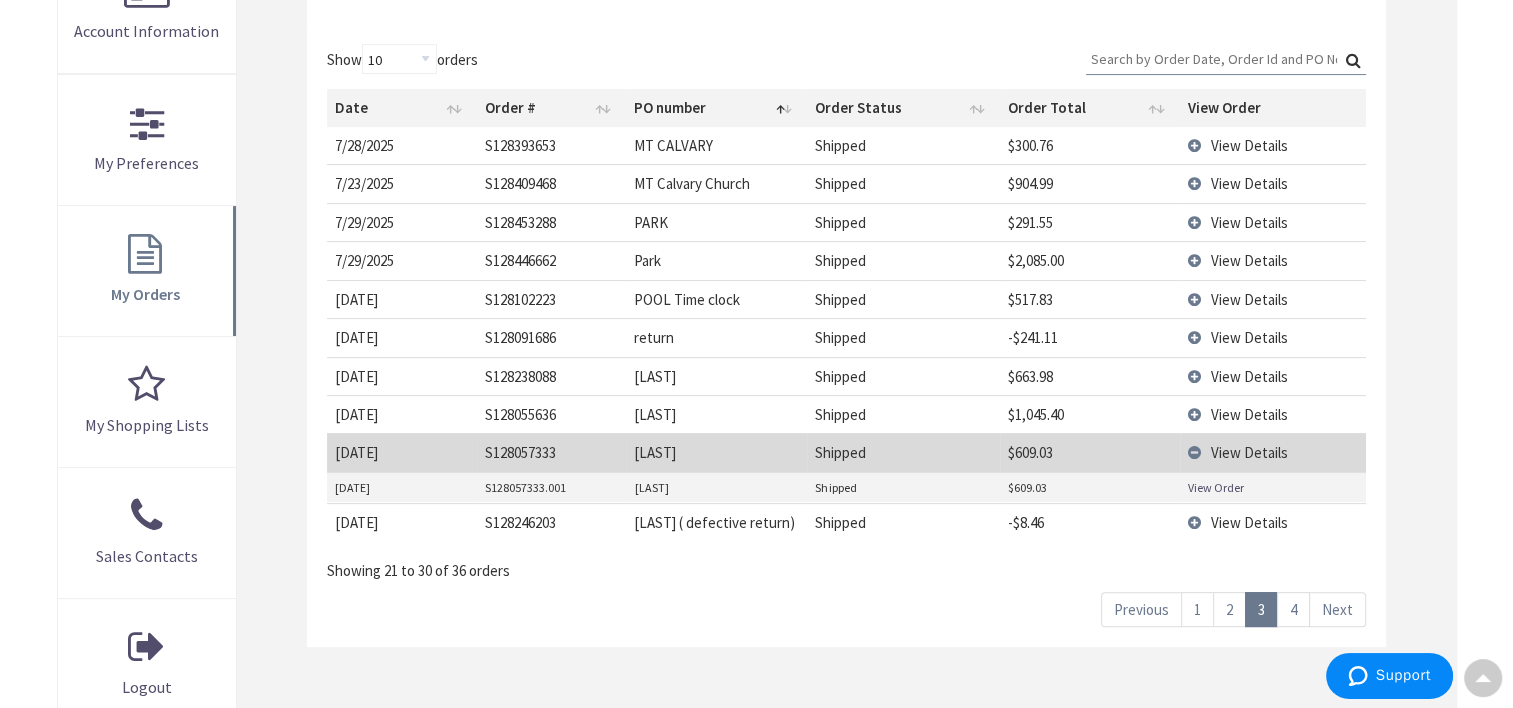 click on "View Order" at bounding box center [1216, 487] 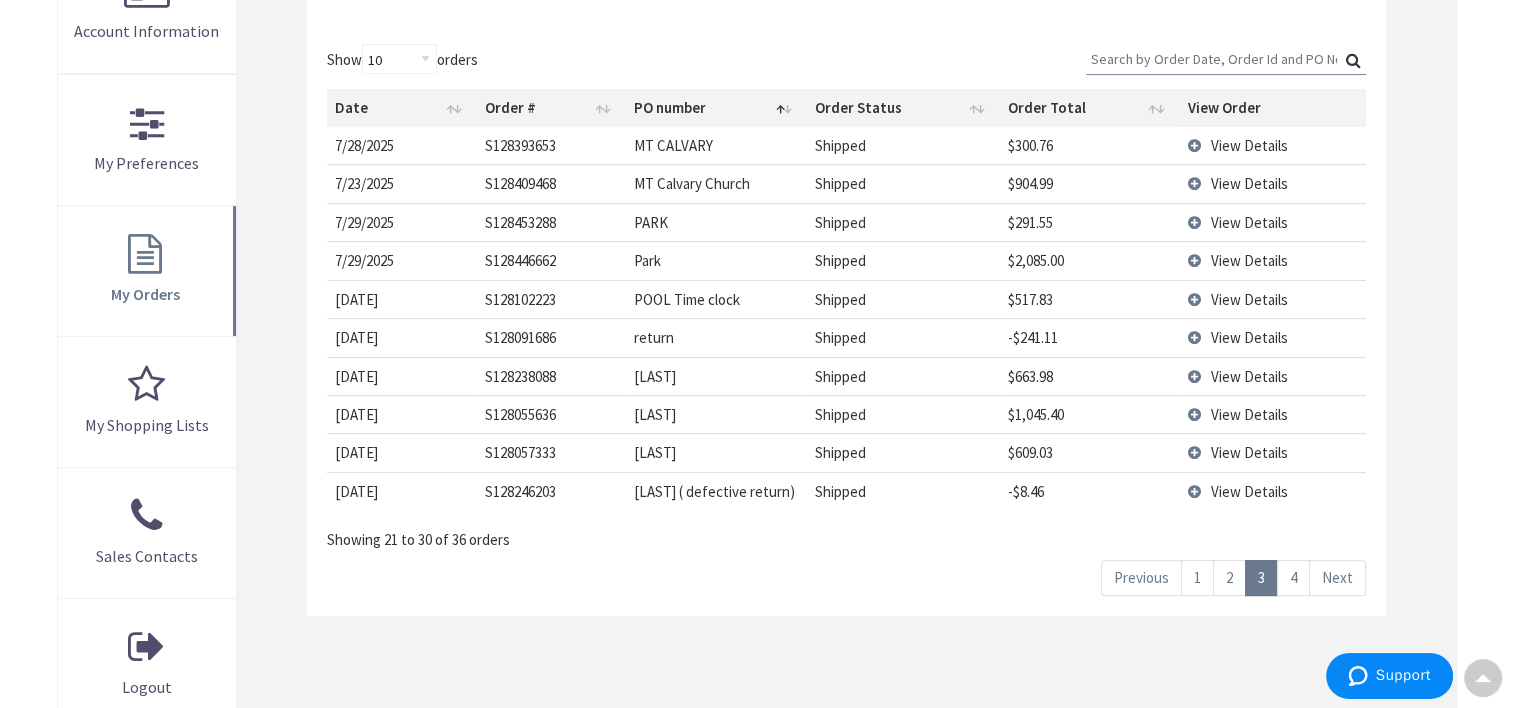 click on "View Details" at bounding box center (1273, 491) 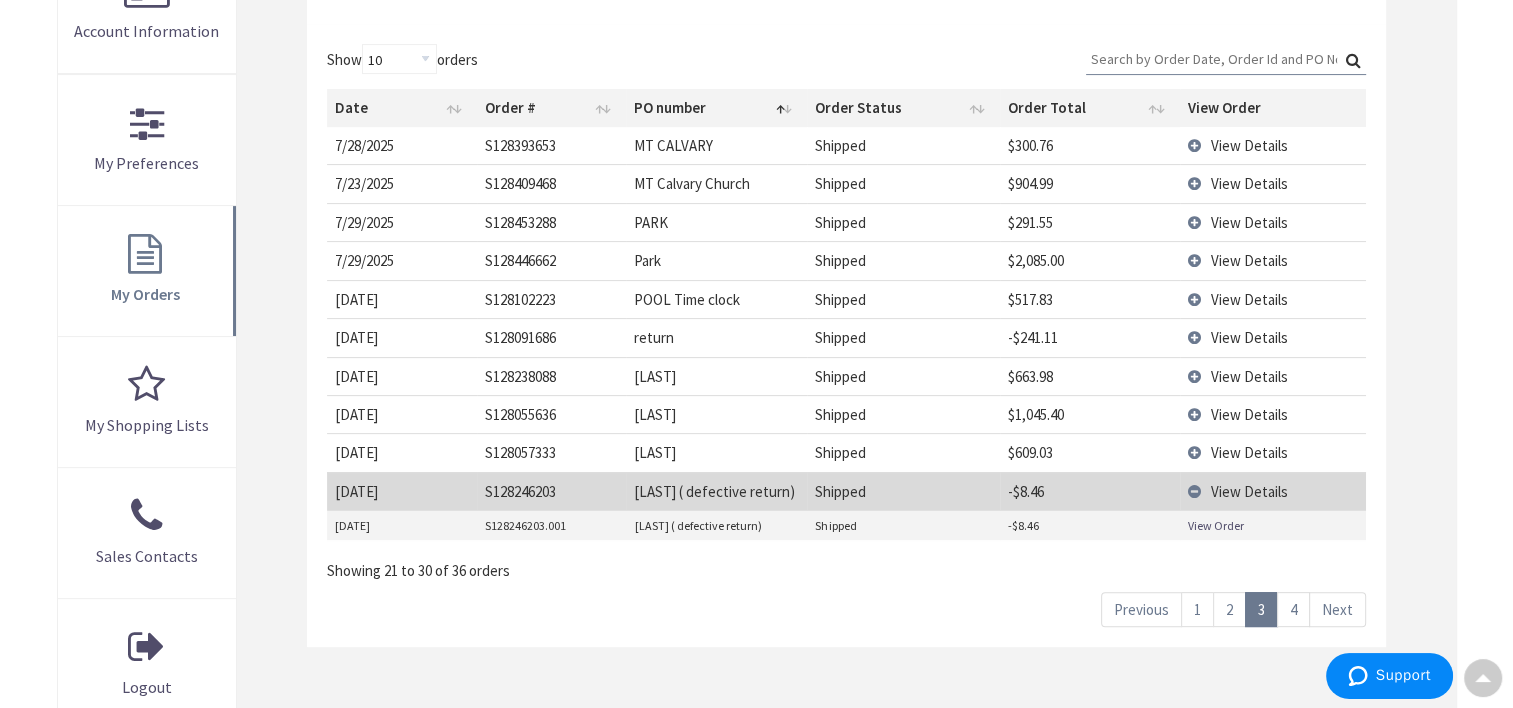 click on "4" at bounding box center (1293, 609) 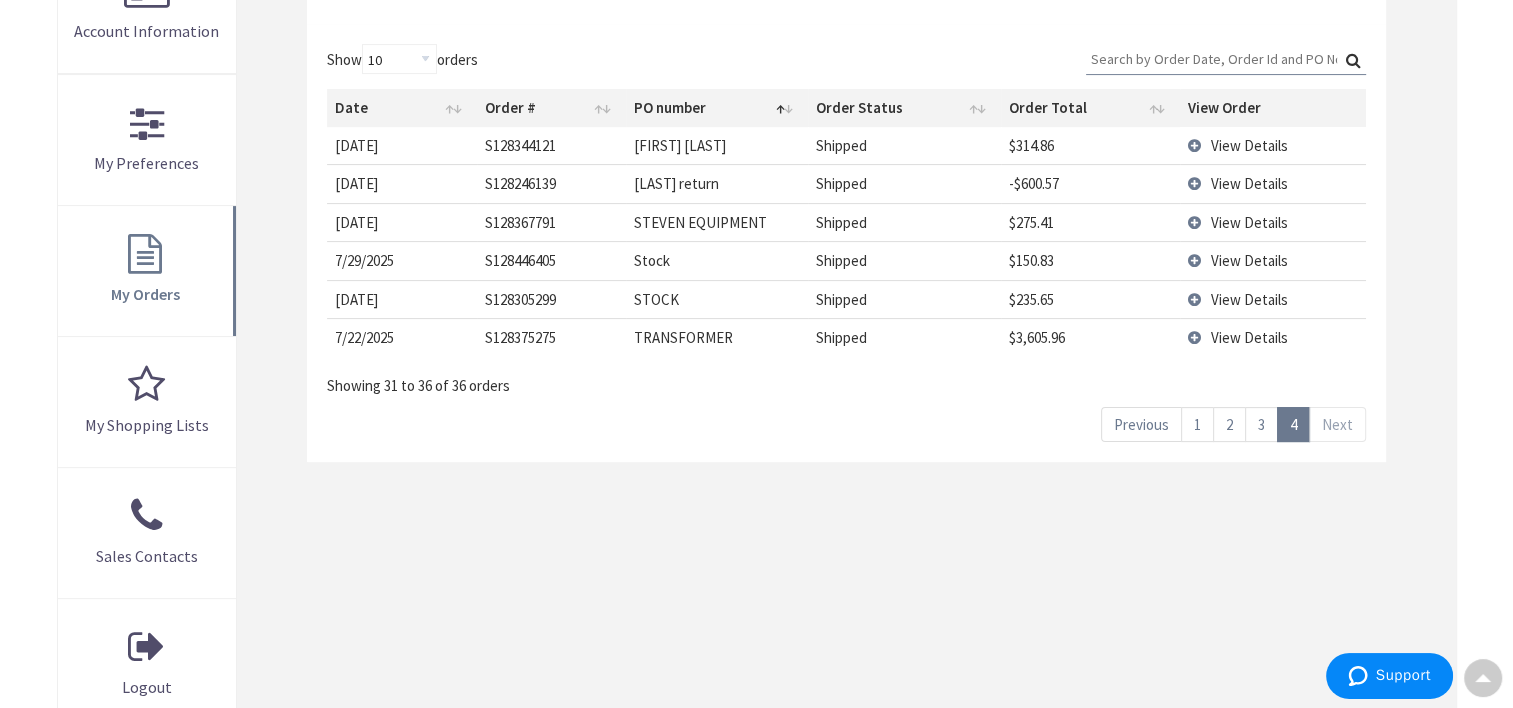 click on "3" at bounding box center (1261, 424) 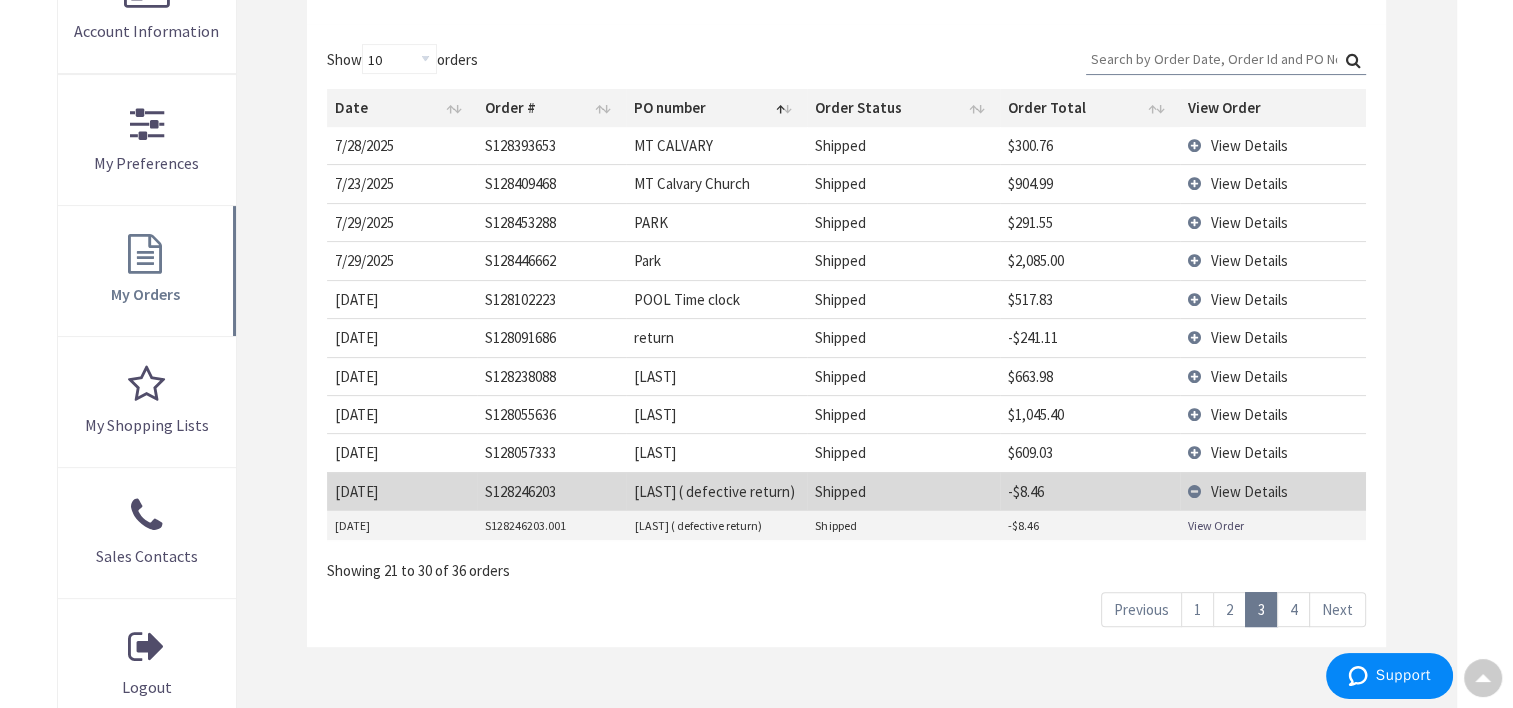 click on "2" at bounding box center [1229, 609] 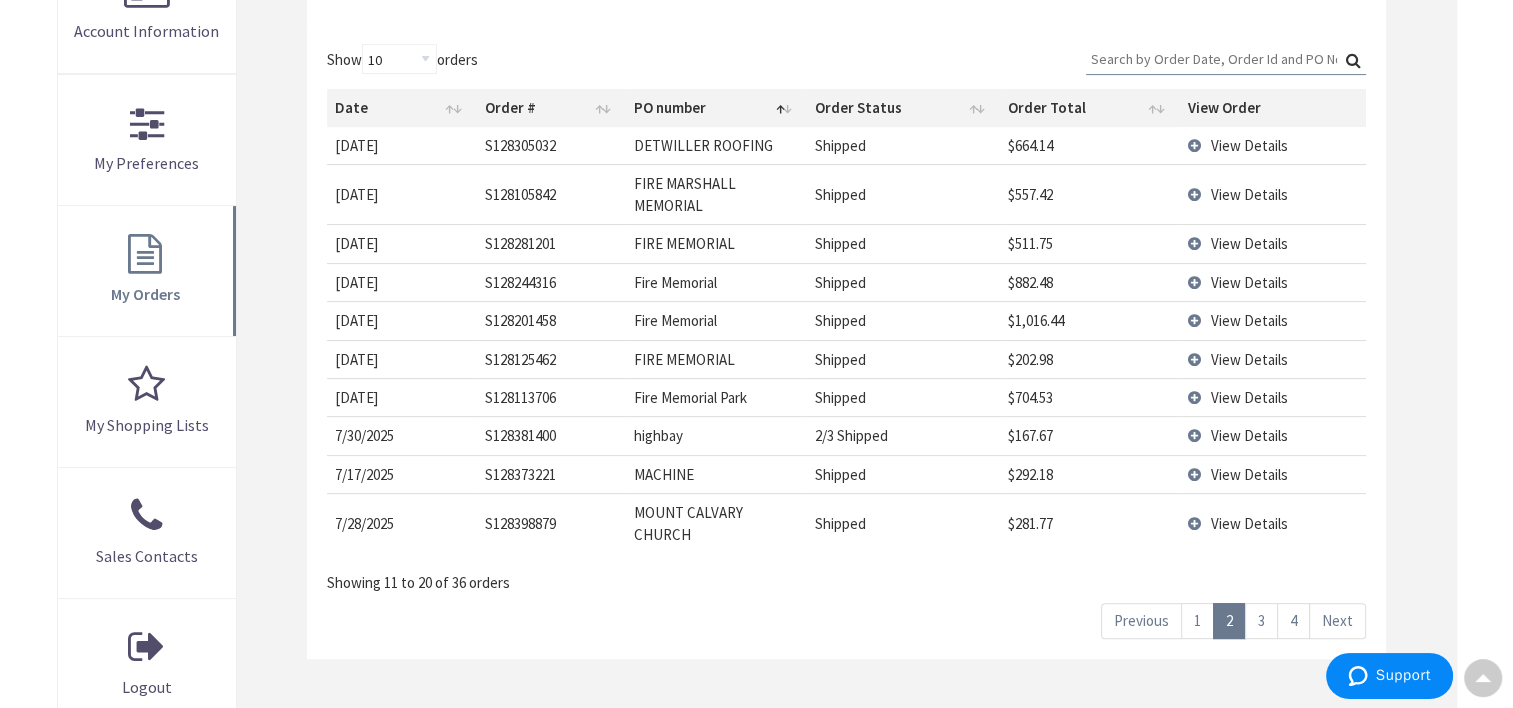 click on "1" at bounding box center (1197, 620) 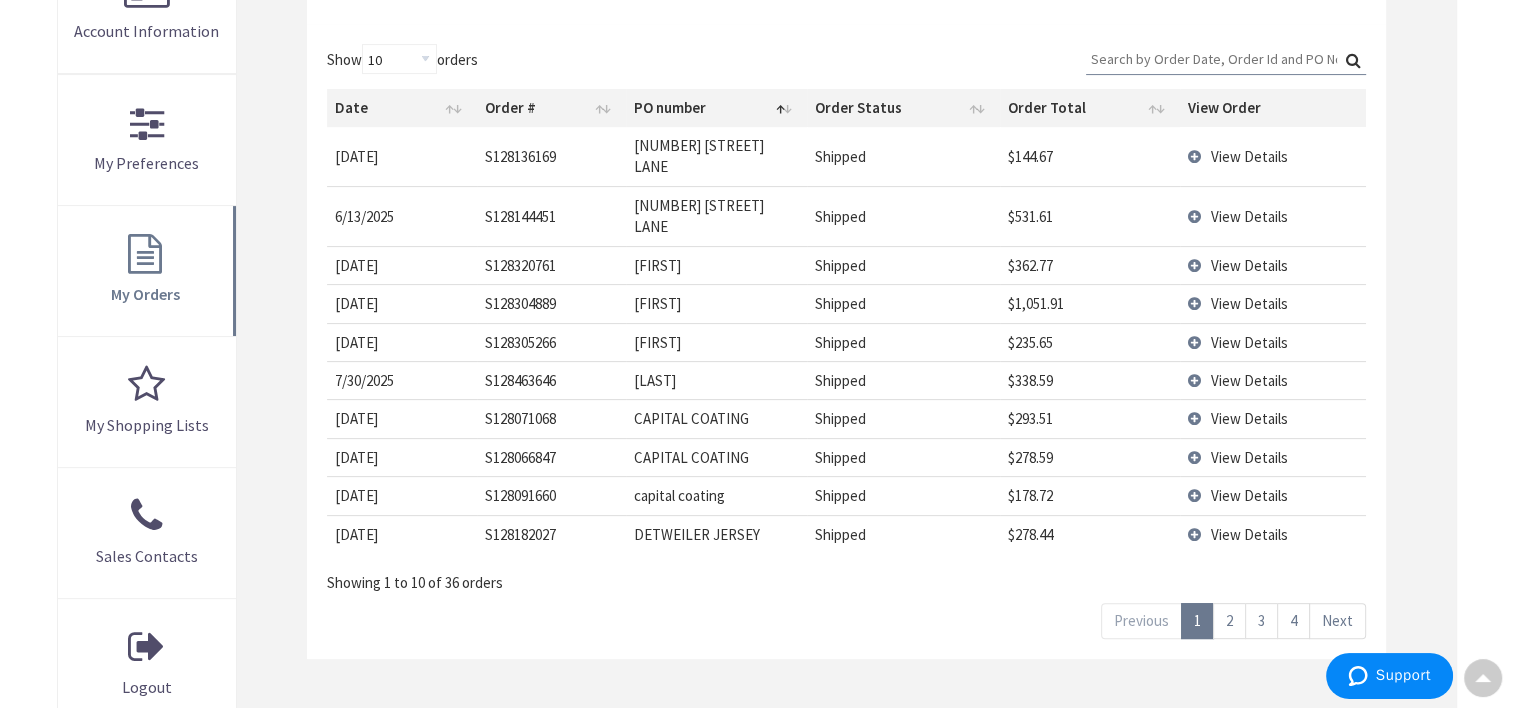 click on "3" at bounding box center (1261, 620) 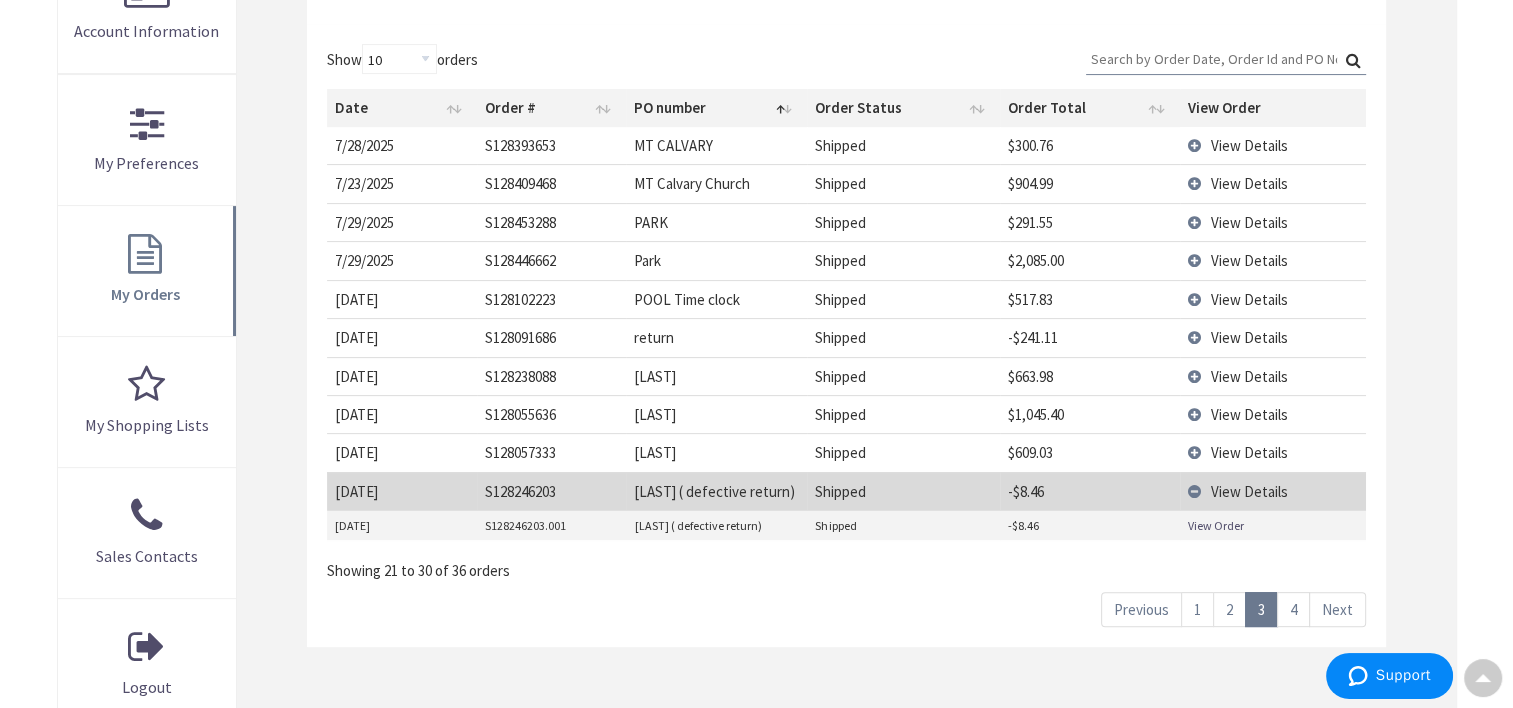 click on "4" at bounding box center (1293, 609) 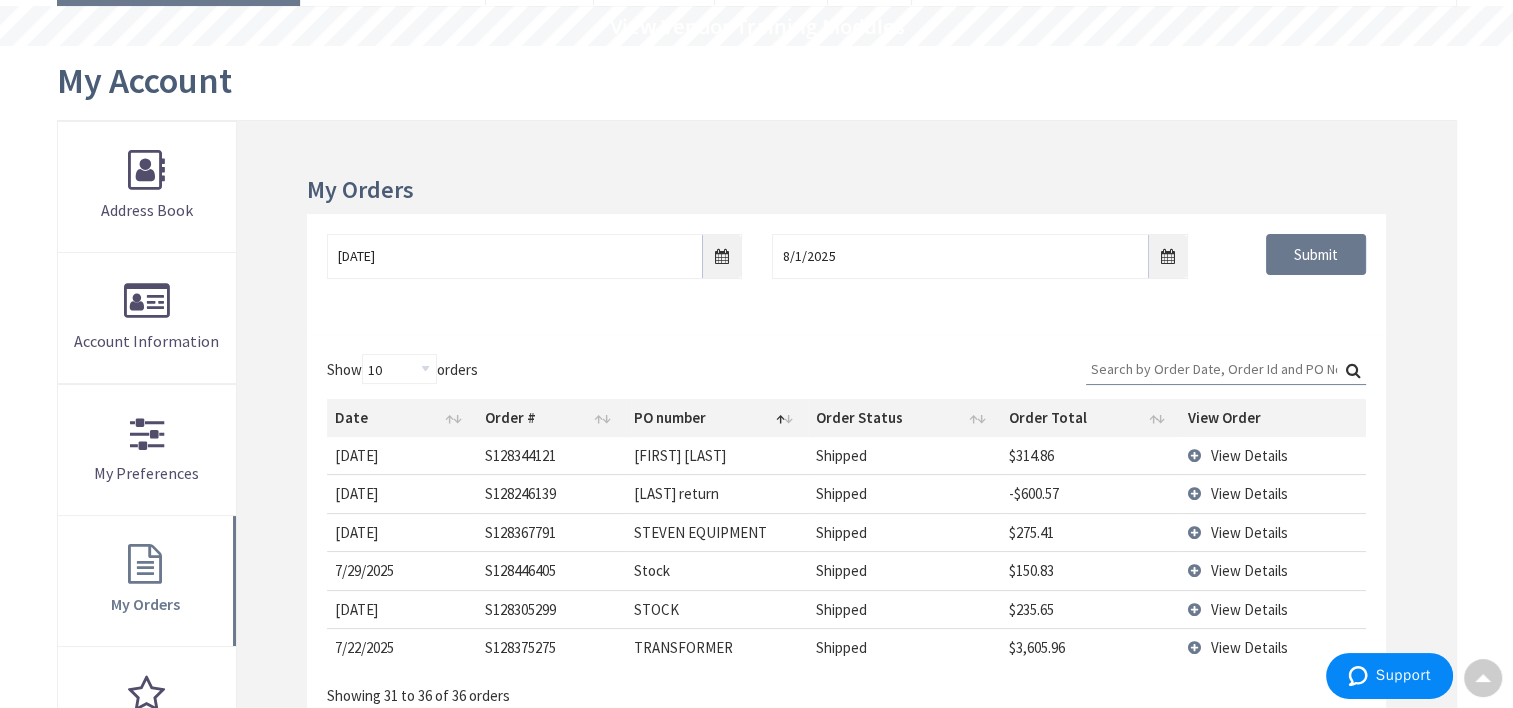 scroll, scrollTop: 0, scrollLeft: 0, axis: both 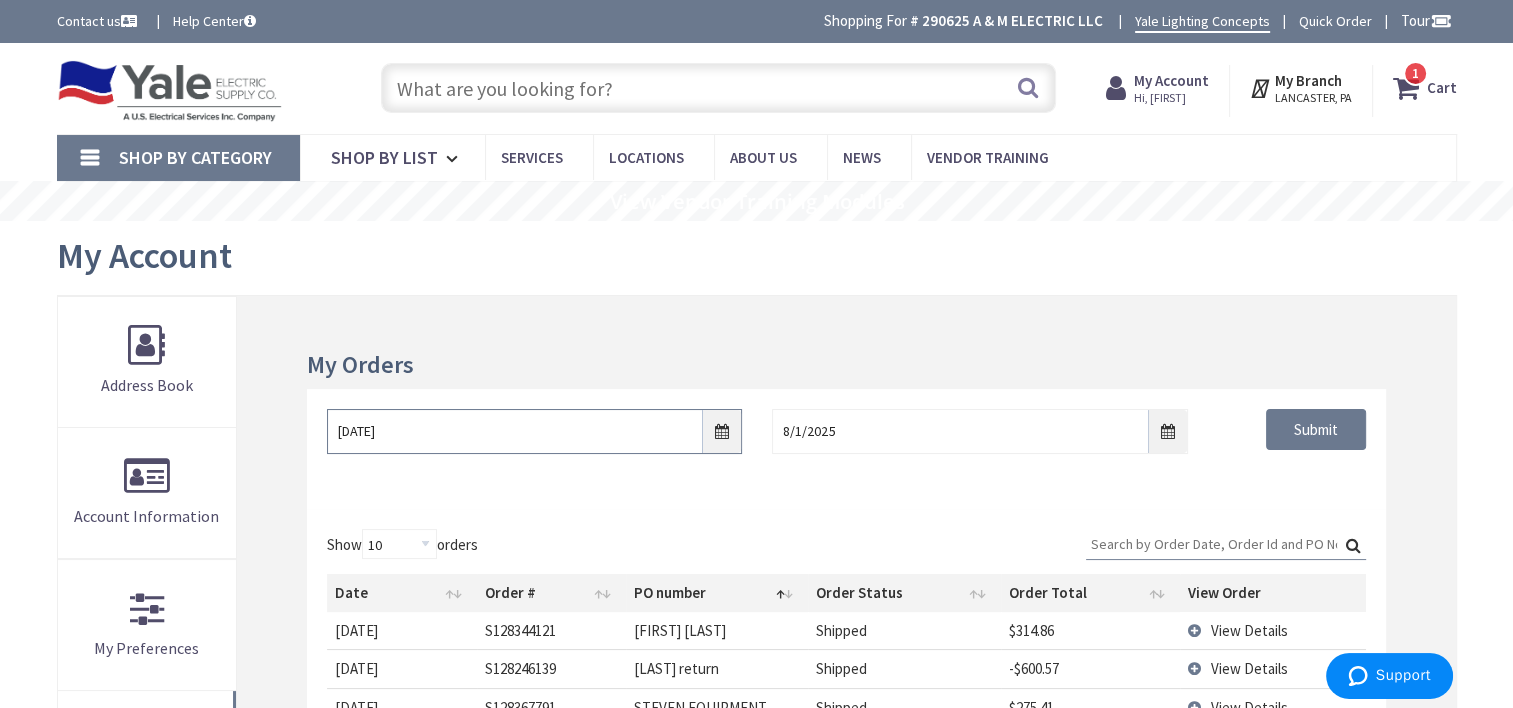 click on "06/02/2025" at bounding box center [534, 431] 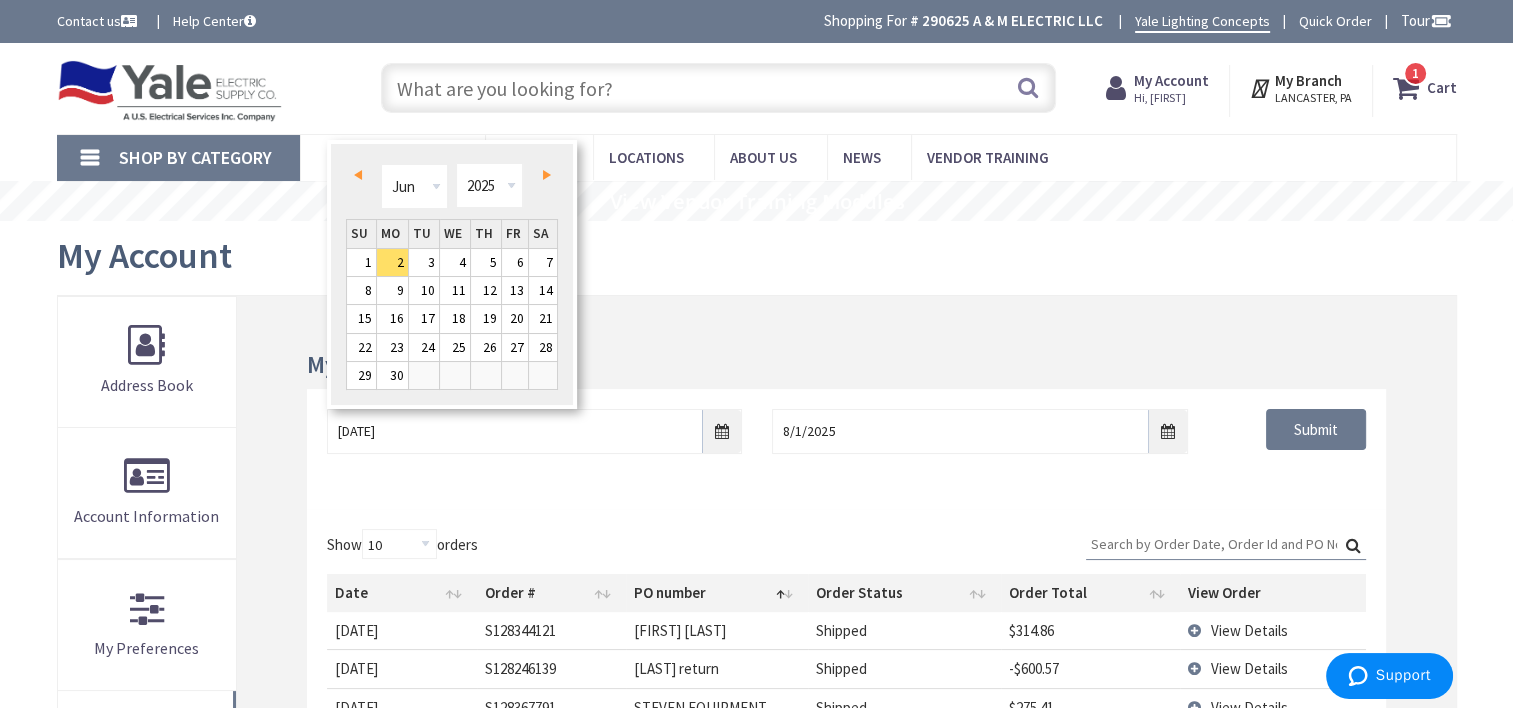 click on "Prev" at bounding box center (358, 175) 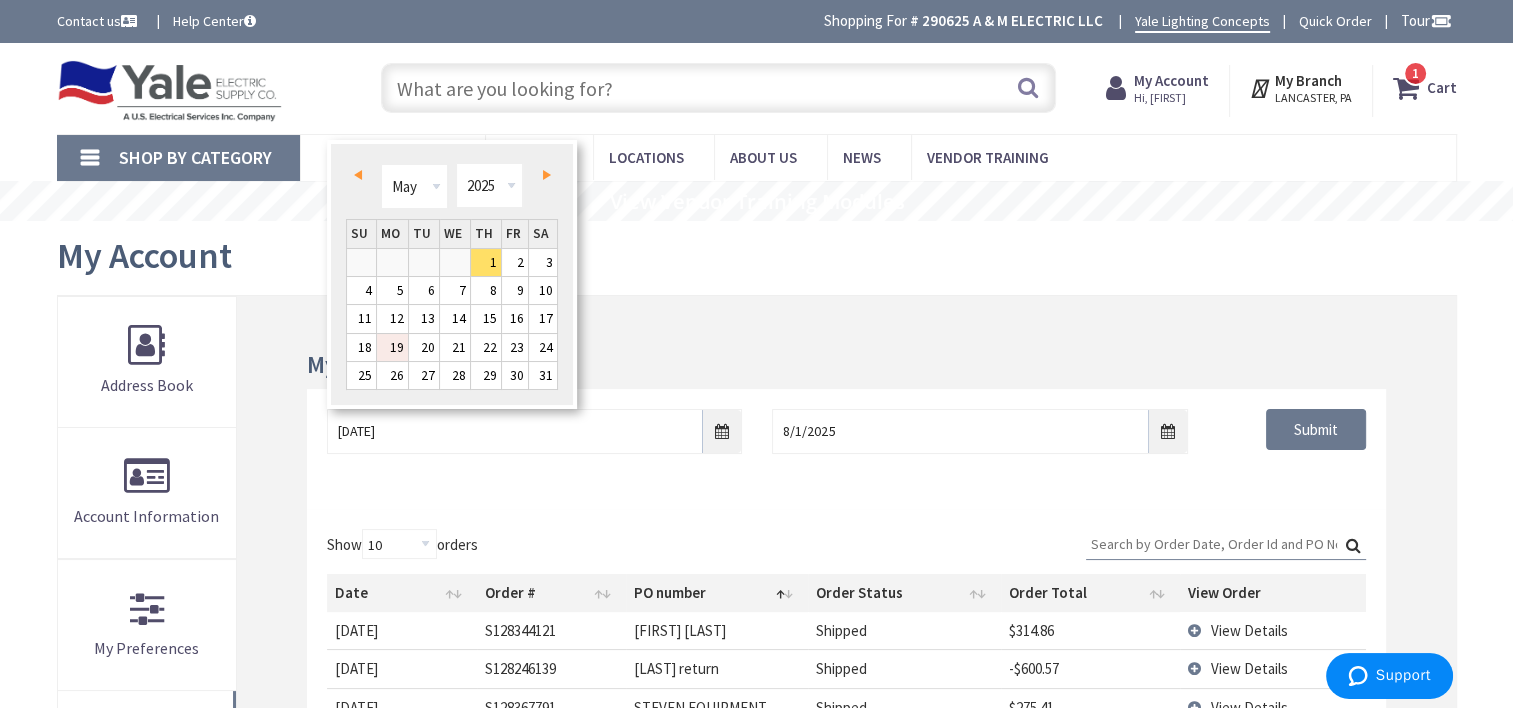 click on "19" at bounding box center (392, 347) 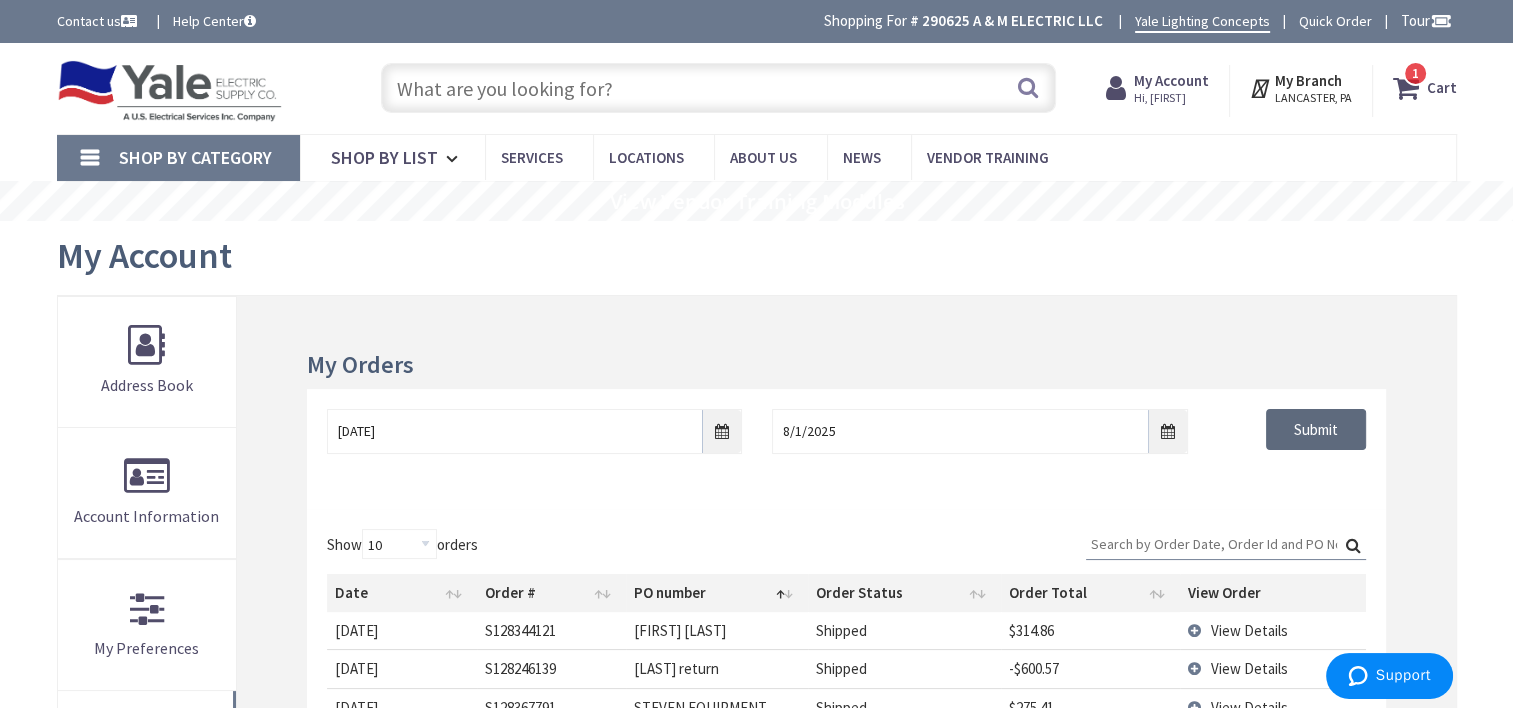 click on "Submit" at bounding box center (1316, 430) 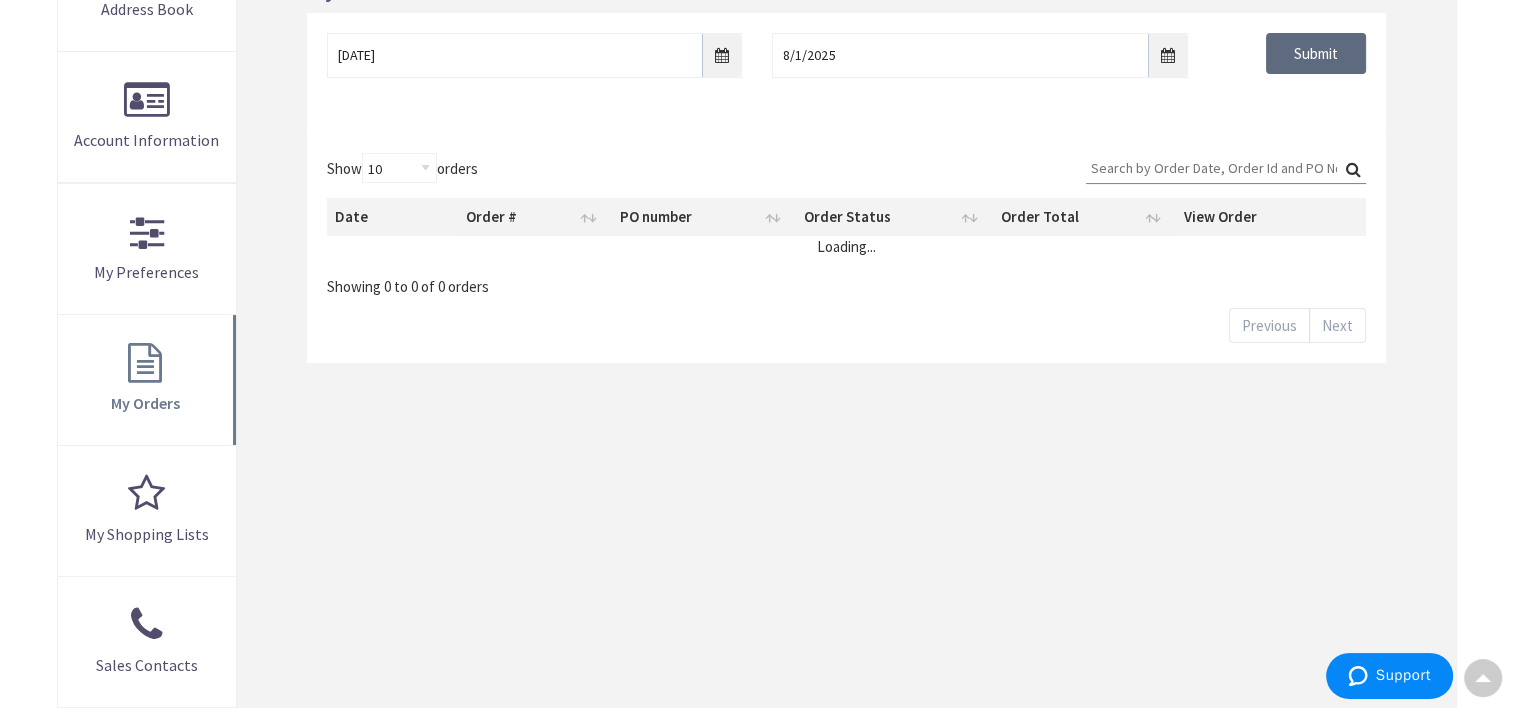scroll, scrollTop: 414, scrollLeft: 0, axis: vertical 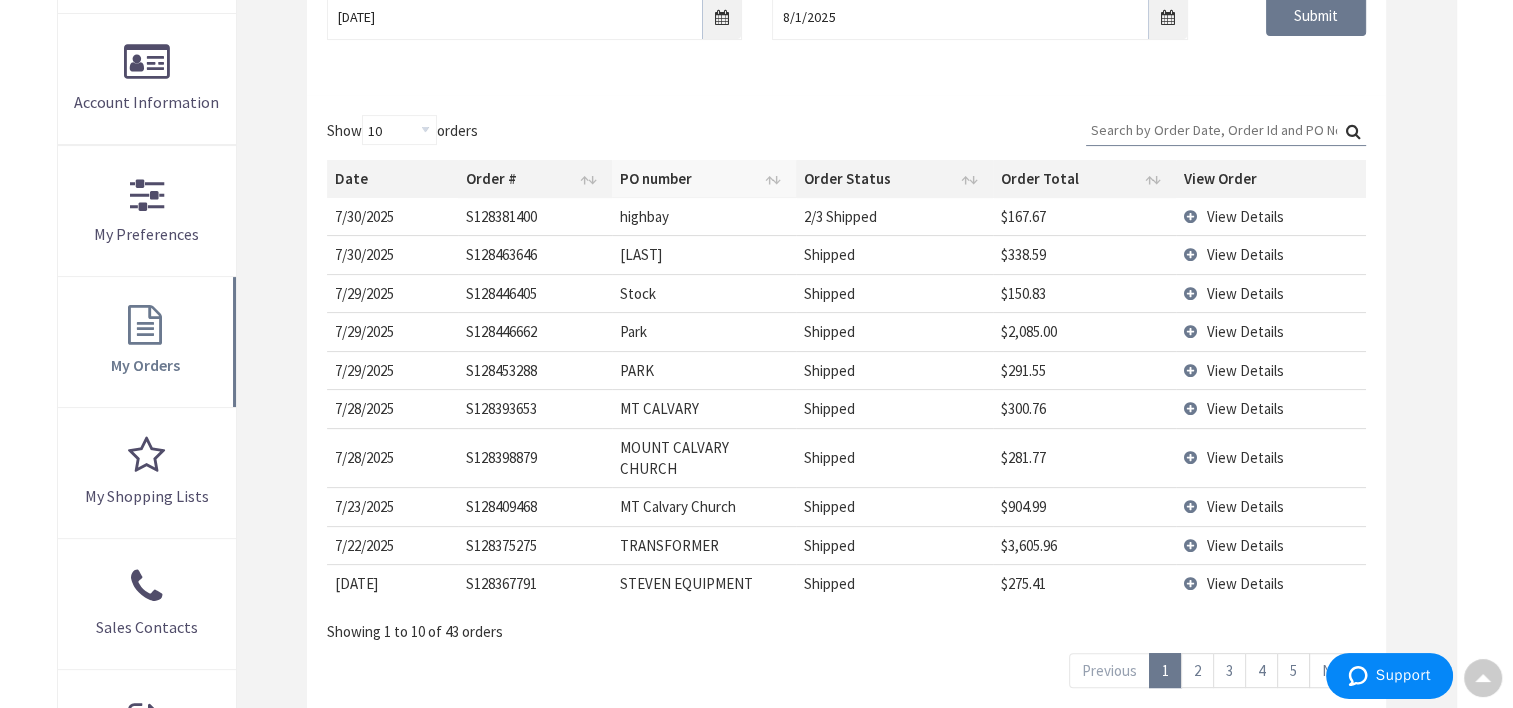 click on "PO number" at bounding box center [704, 179] 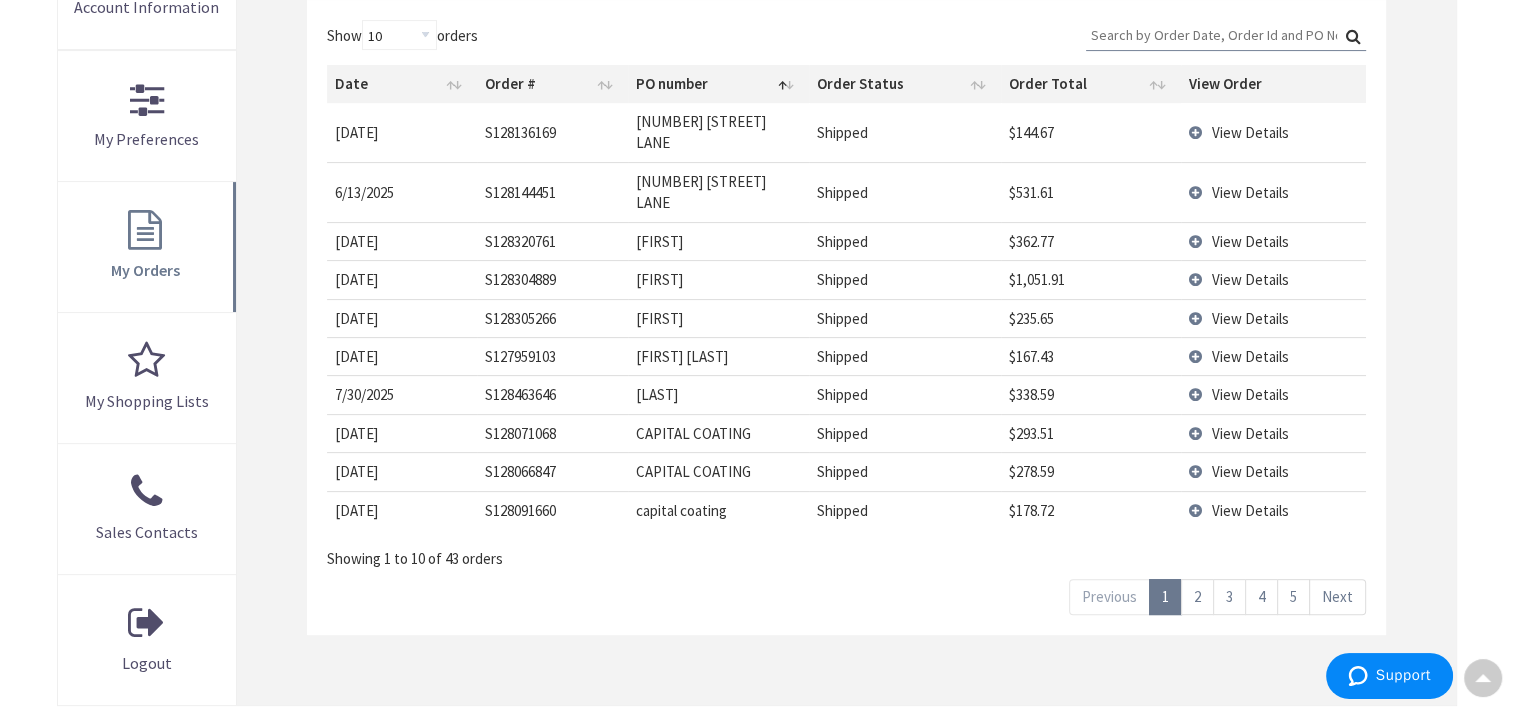scroll, scrollTop: 537, scrollLeft: 0, axis: vertical 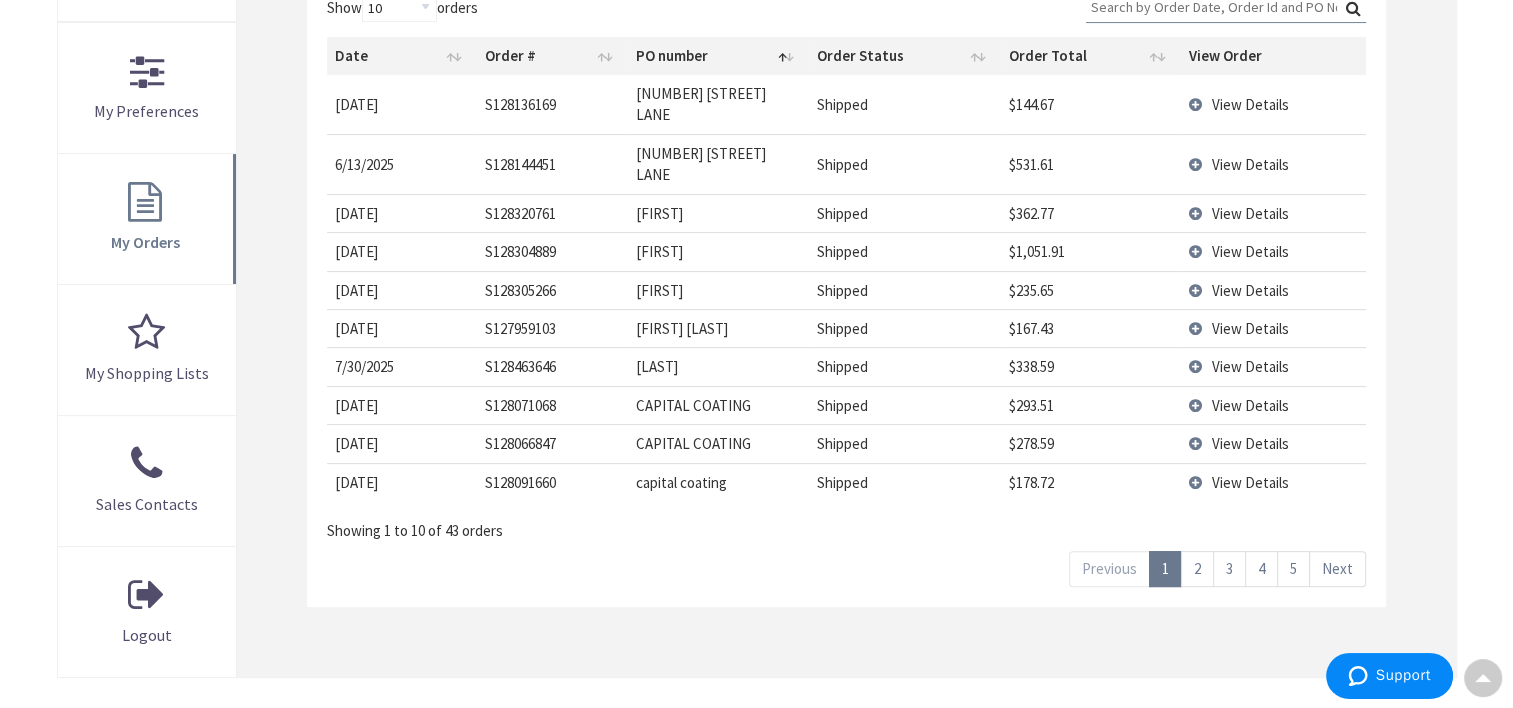 click on "3" at bounding box center (1229, 568) 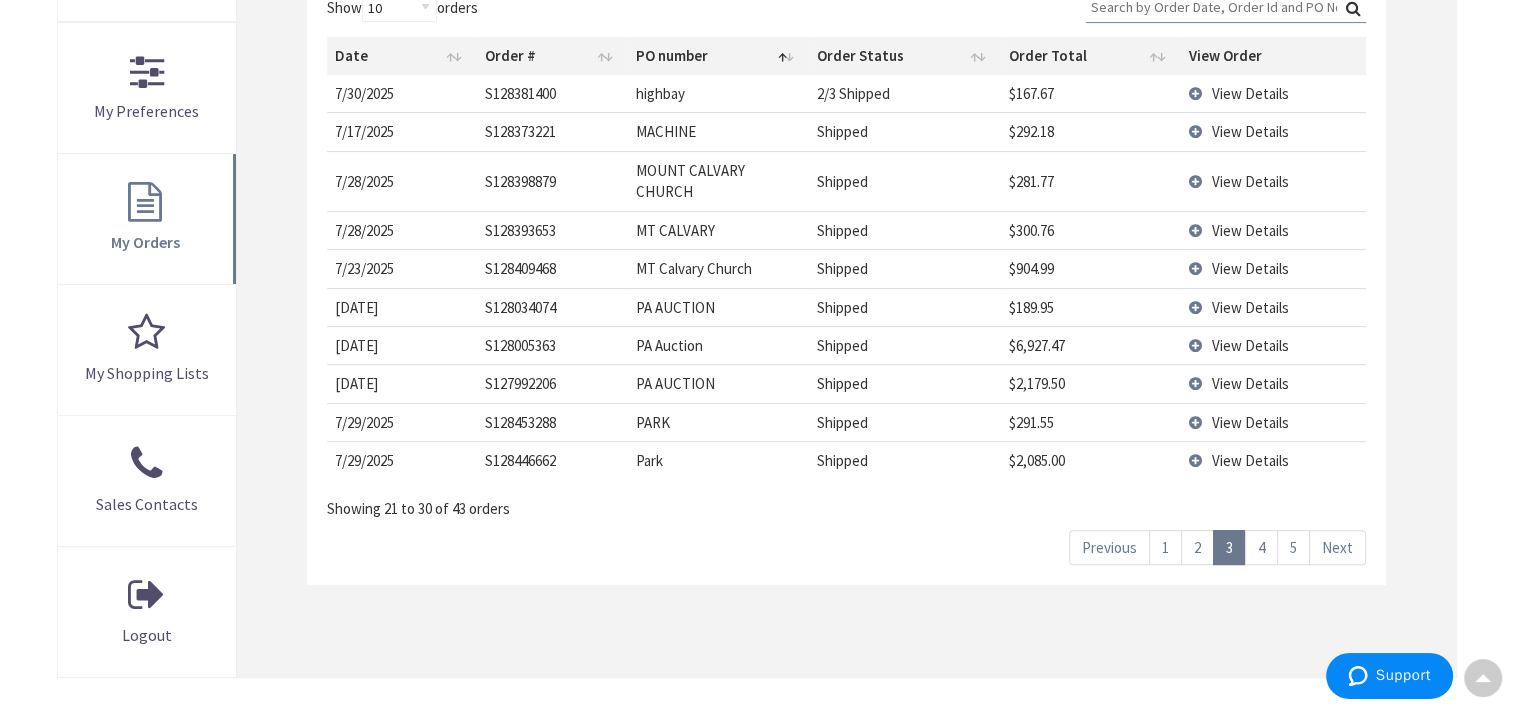 click on "2" at bounding box center [1197, 547] 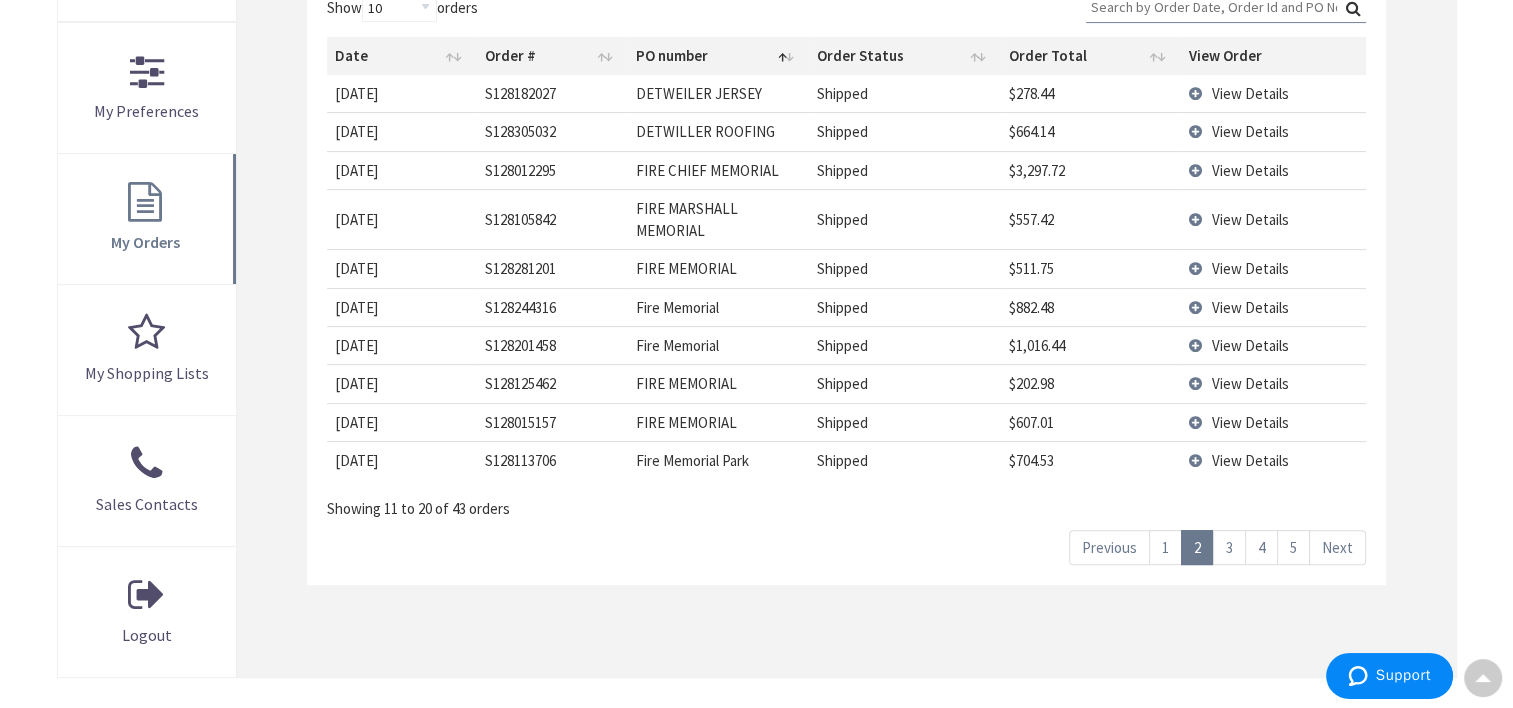 click on "1" at bounding box center (1165, 547) 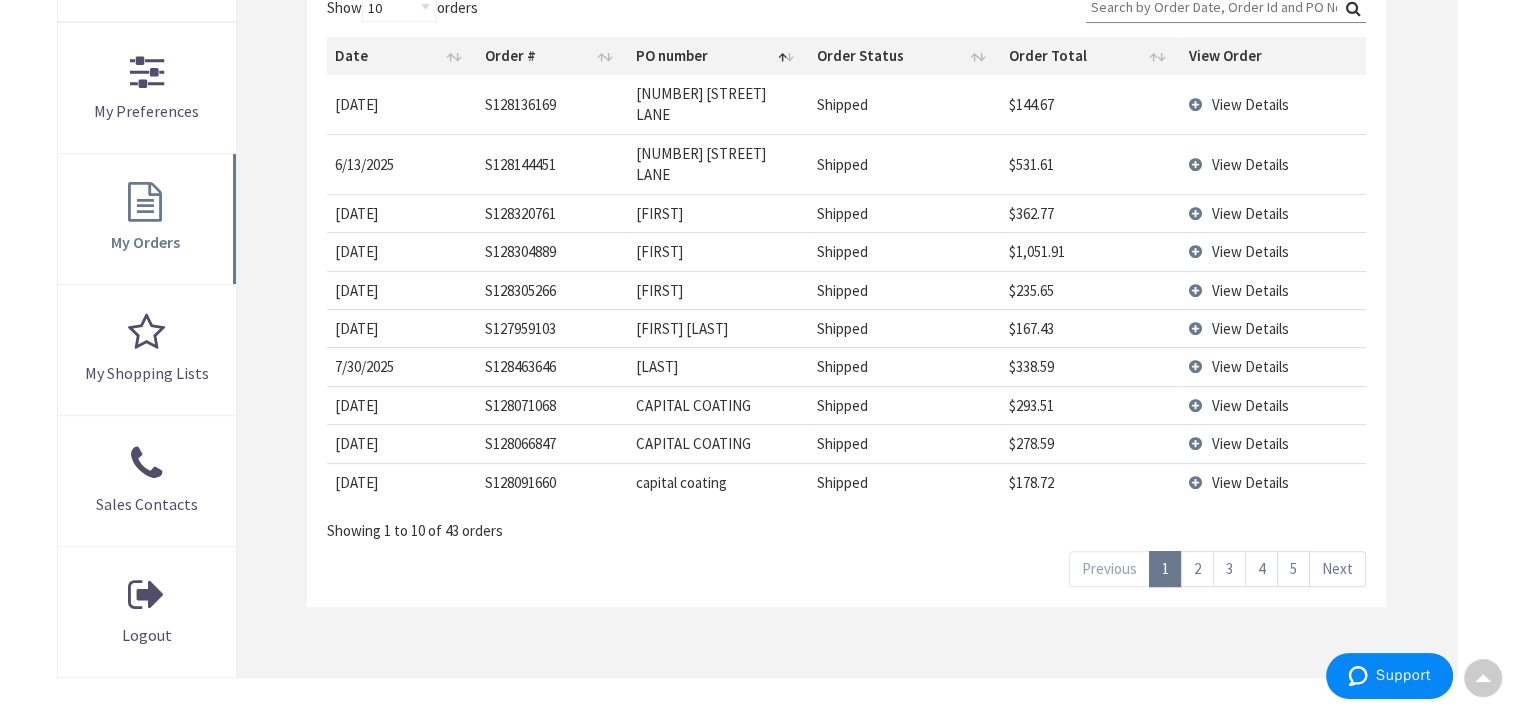 click on "View Details" at bounding box center (1273, 213) 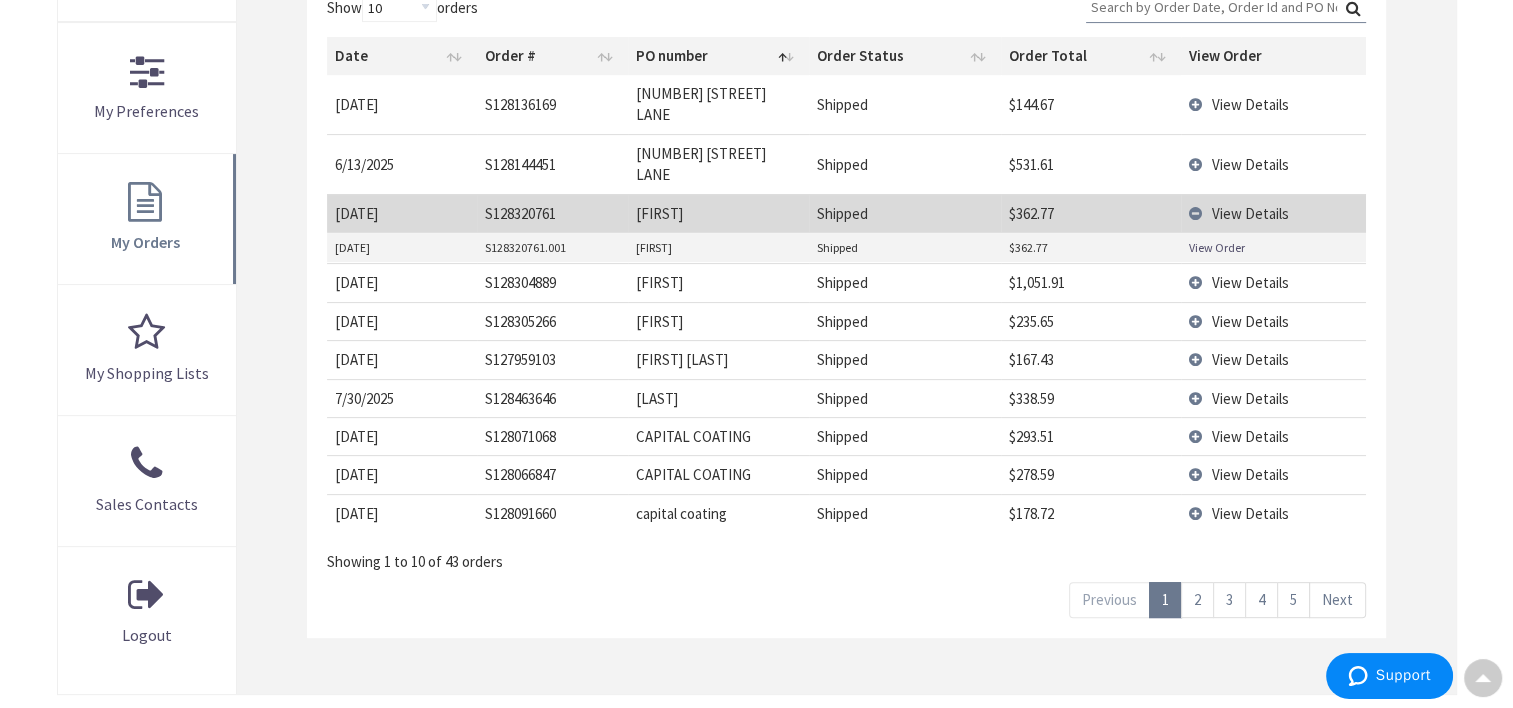click on "View Order" at bounding box center [1217, 247] 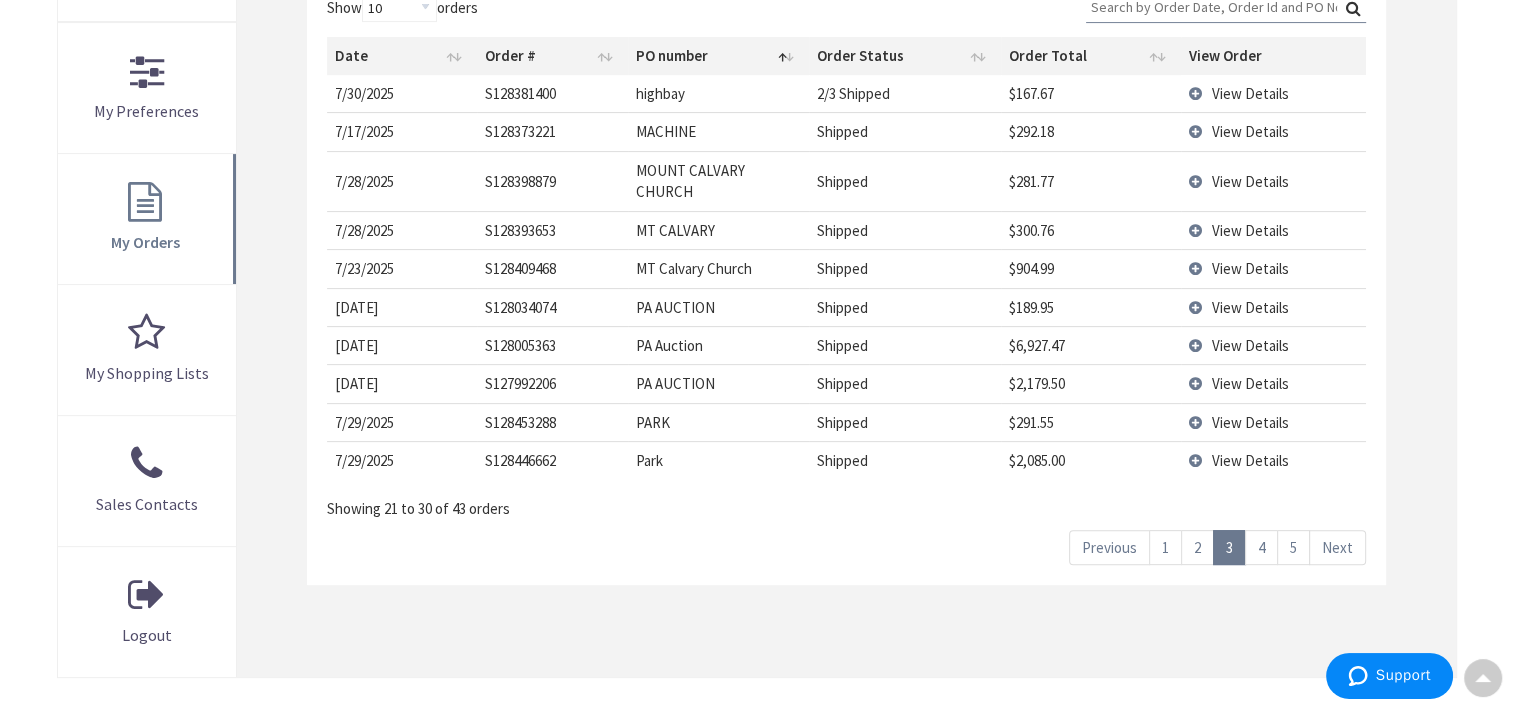 click on "4" at bounding box center (1261, 547) 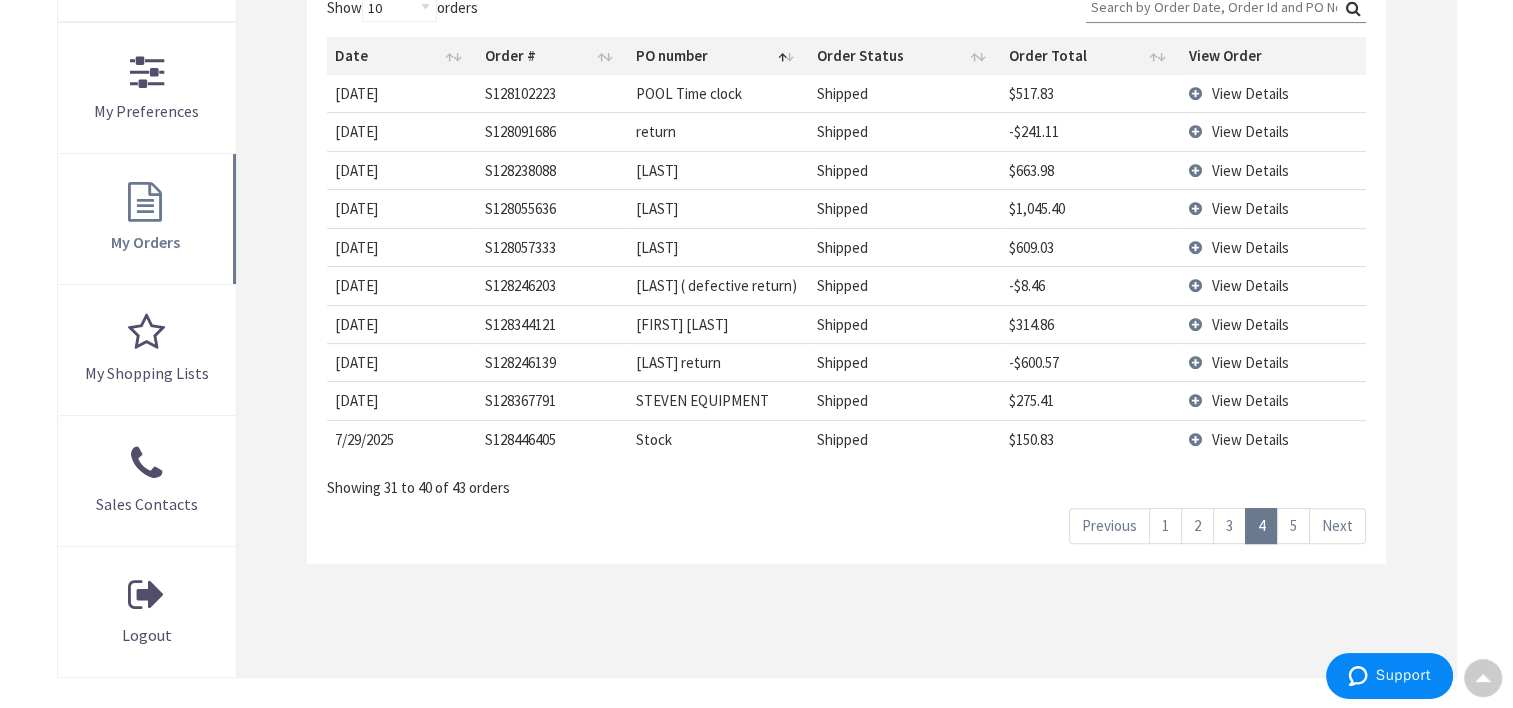 click on "5" at bounding box center (1293, 525) 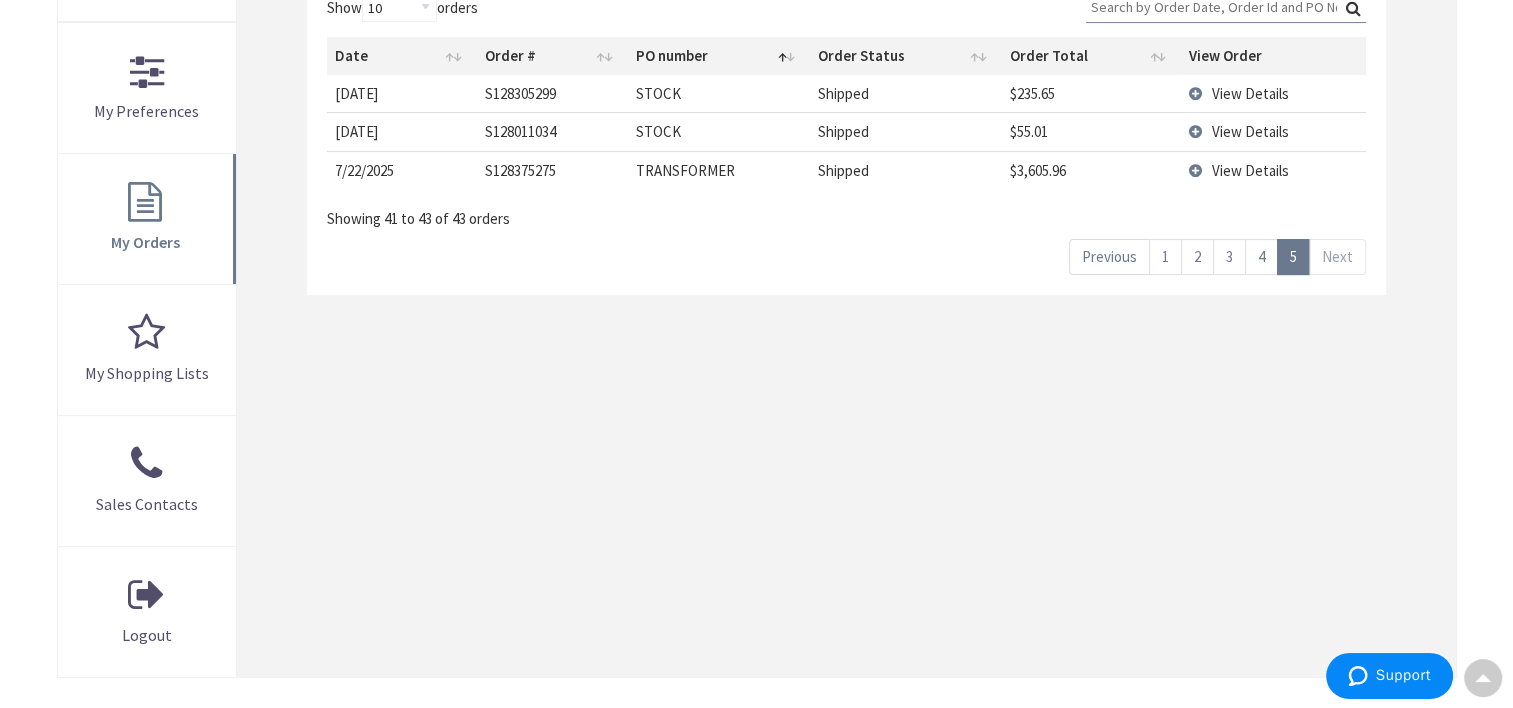 click on "4" at bounding box center (1261, 256) 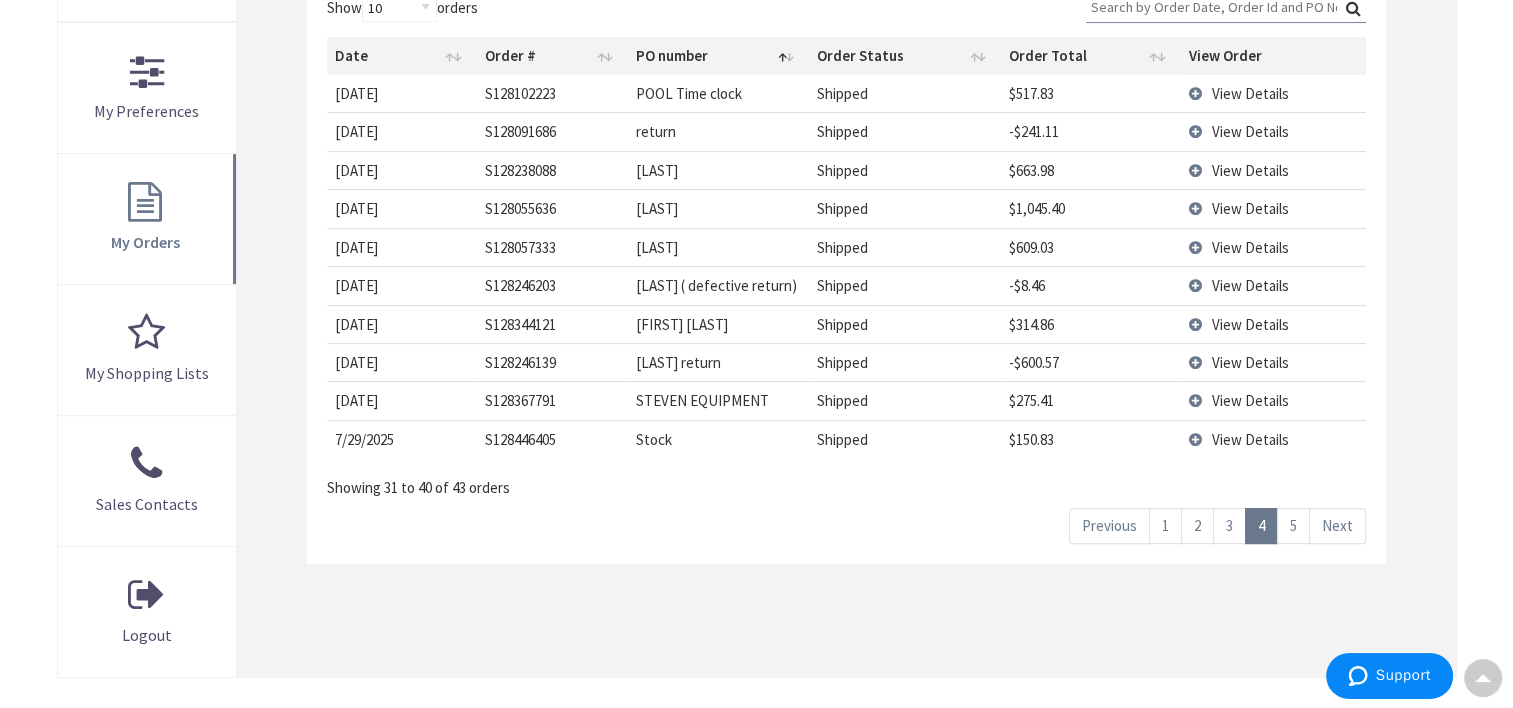 click on "3" at bounding box center (1229, 525) 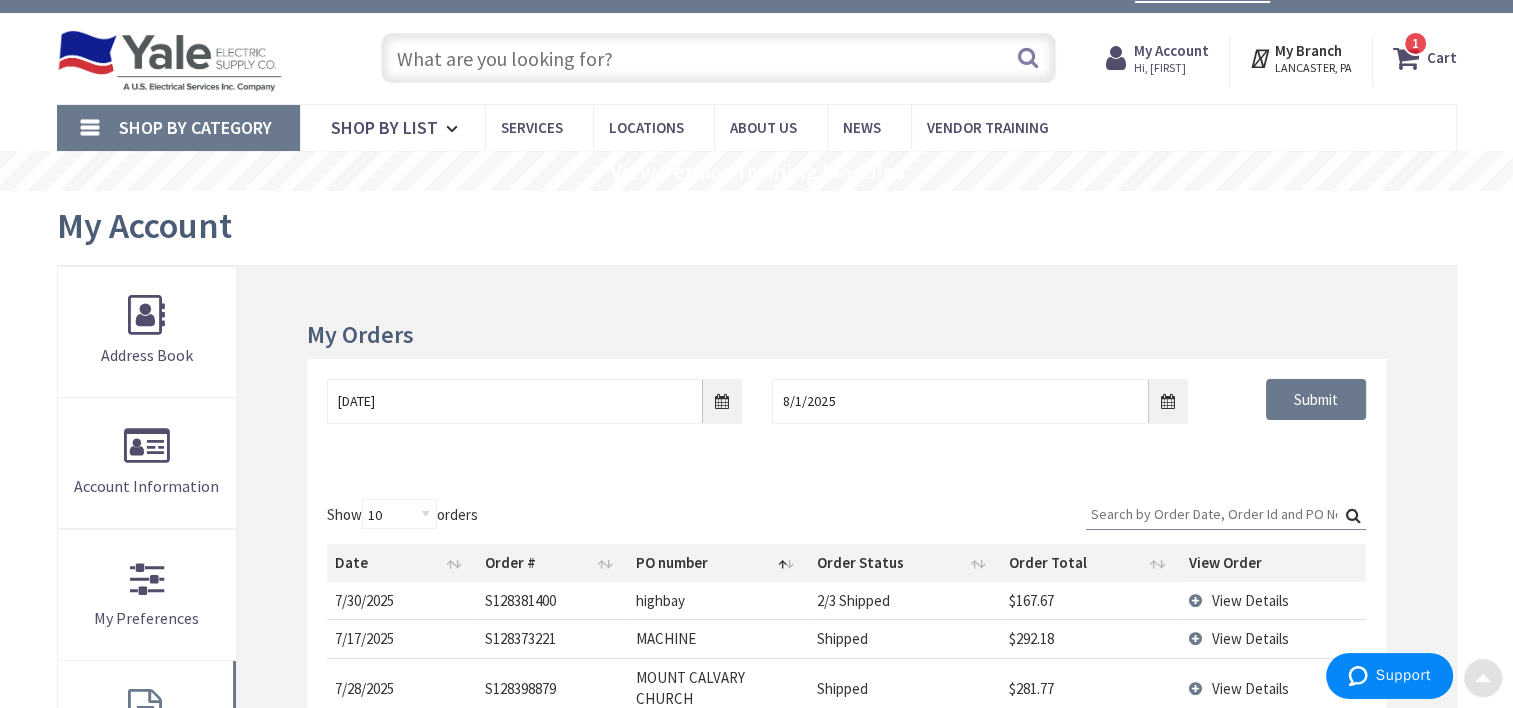 scroll, scrollTop: 0, scrollLeft: 0, axis: both 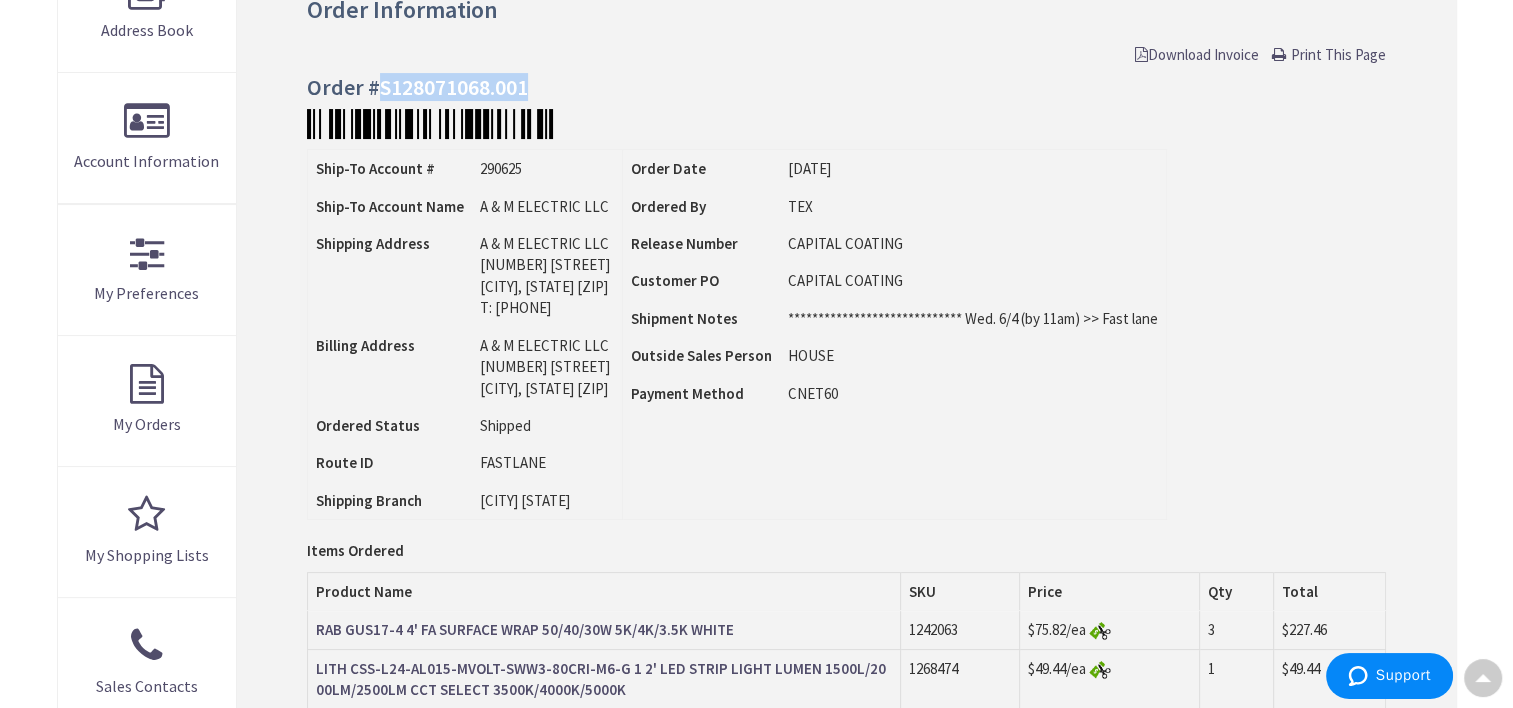 drag, startPoint x: 530, startPoint y: 86, endPoint x: 377, endPoint y: 92, distance: 153.1176 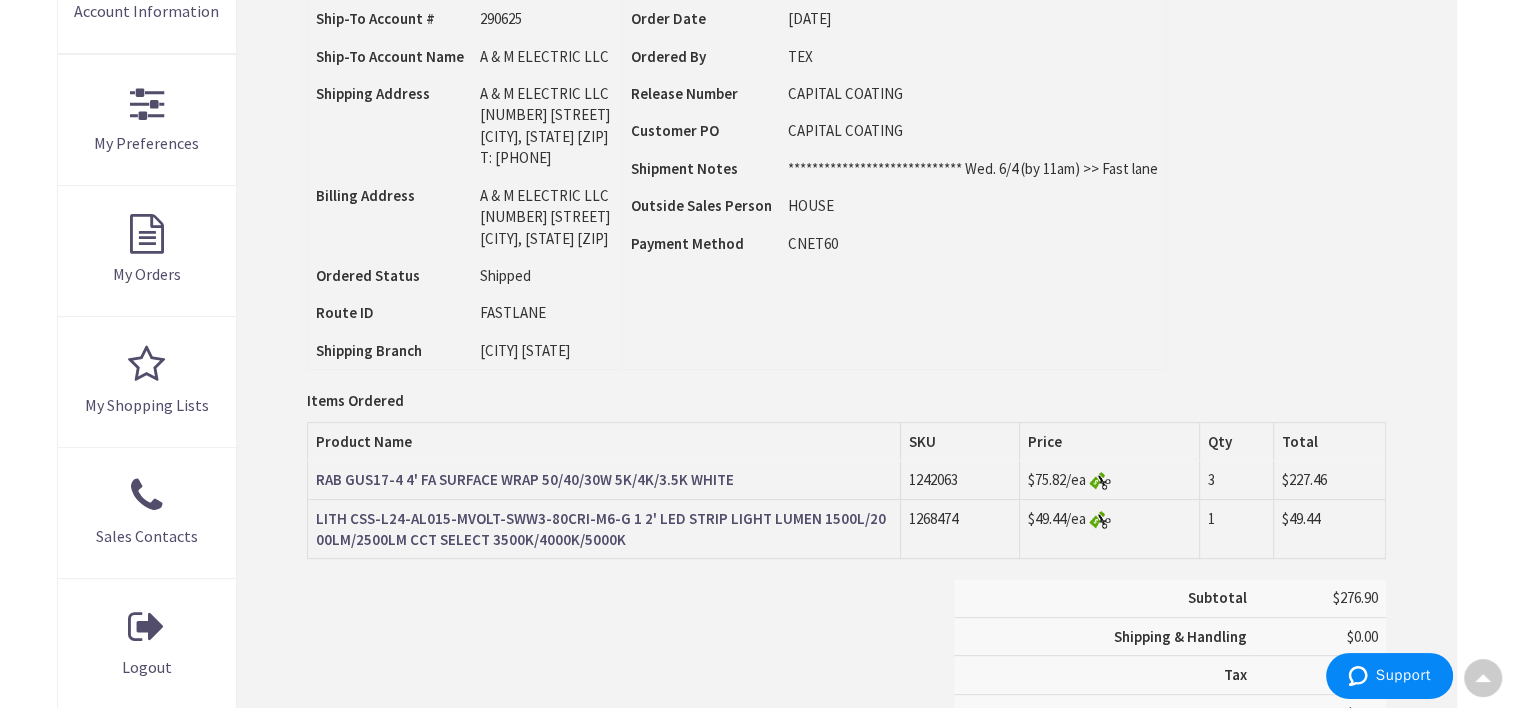 scroll, scrollTop: 508, scrollLeft: 0, axis: vertical 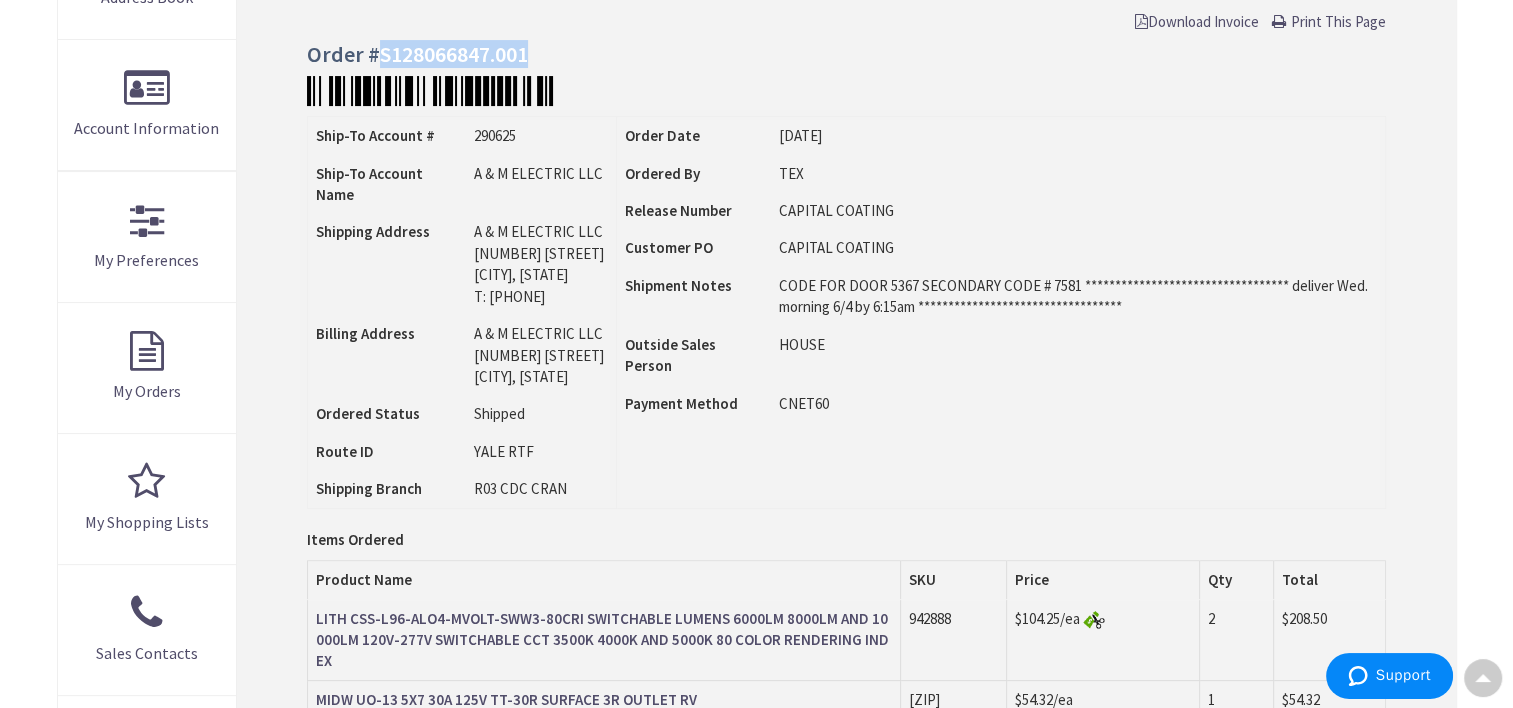 drag, startPoint x: 377, startPoint y: 51, endPoint x: 530, endPoint y: 45, distance: 153.1176 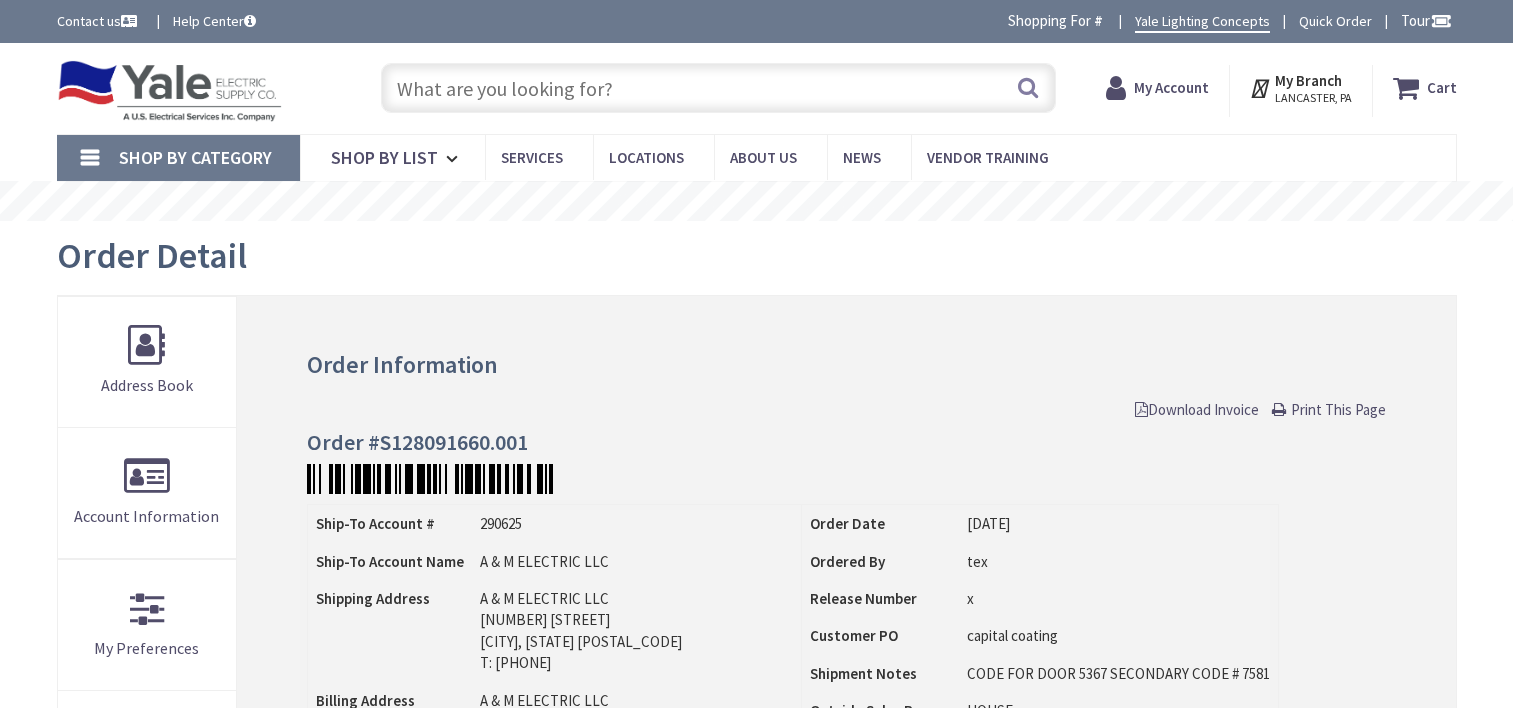 scroll, scrollTop: 0, scrollLeft: 0, axis: both 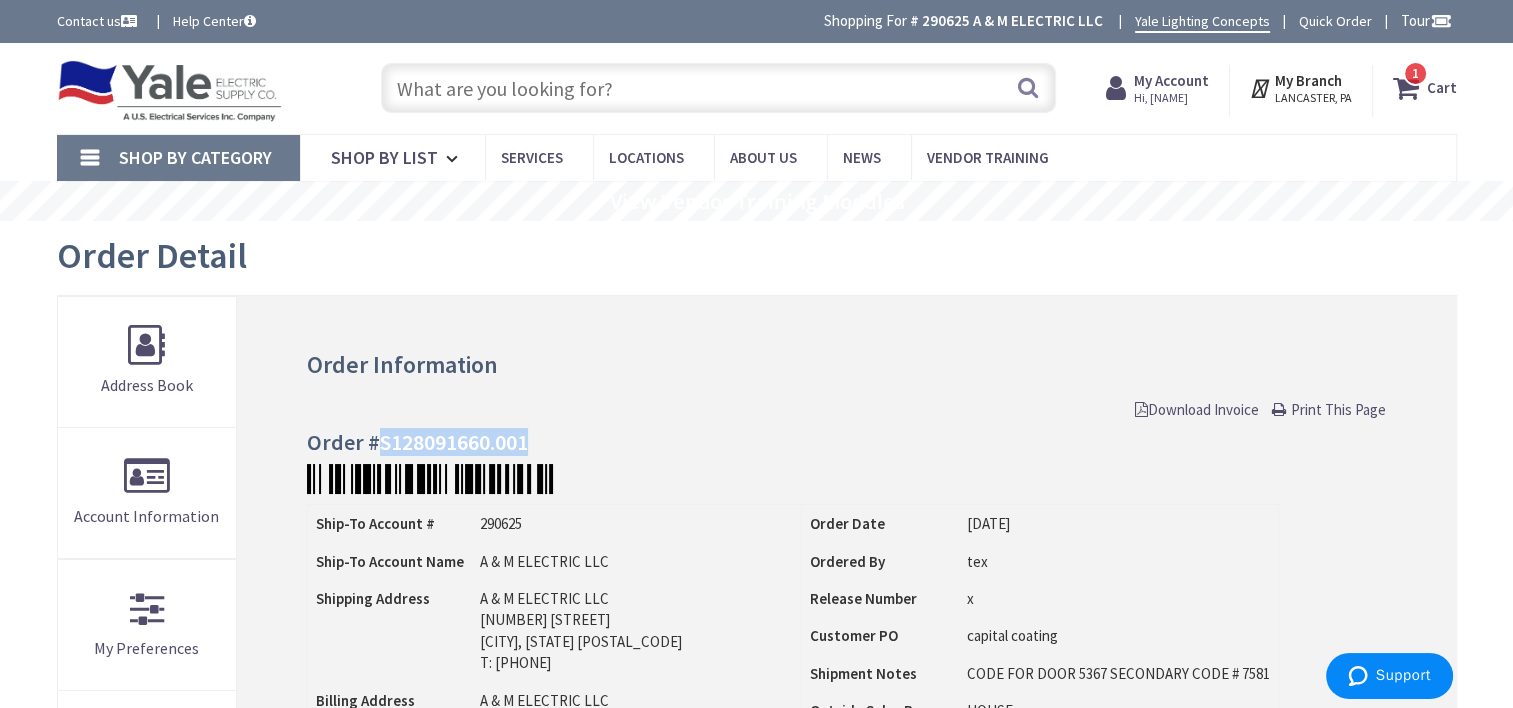 drag, startPoint x: 529, startPoint y: 433, endPoint x: 379, endPoint y: 442, distance: 150.26976 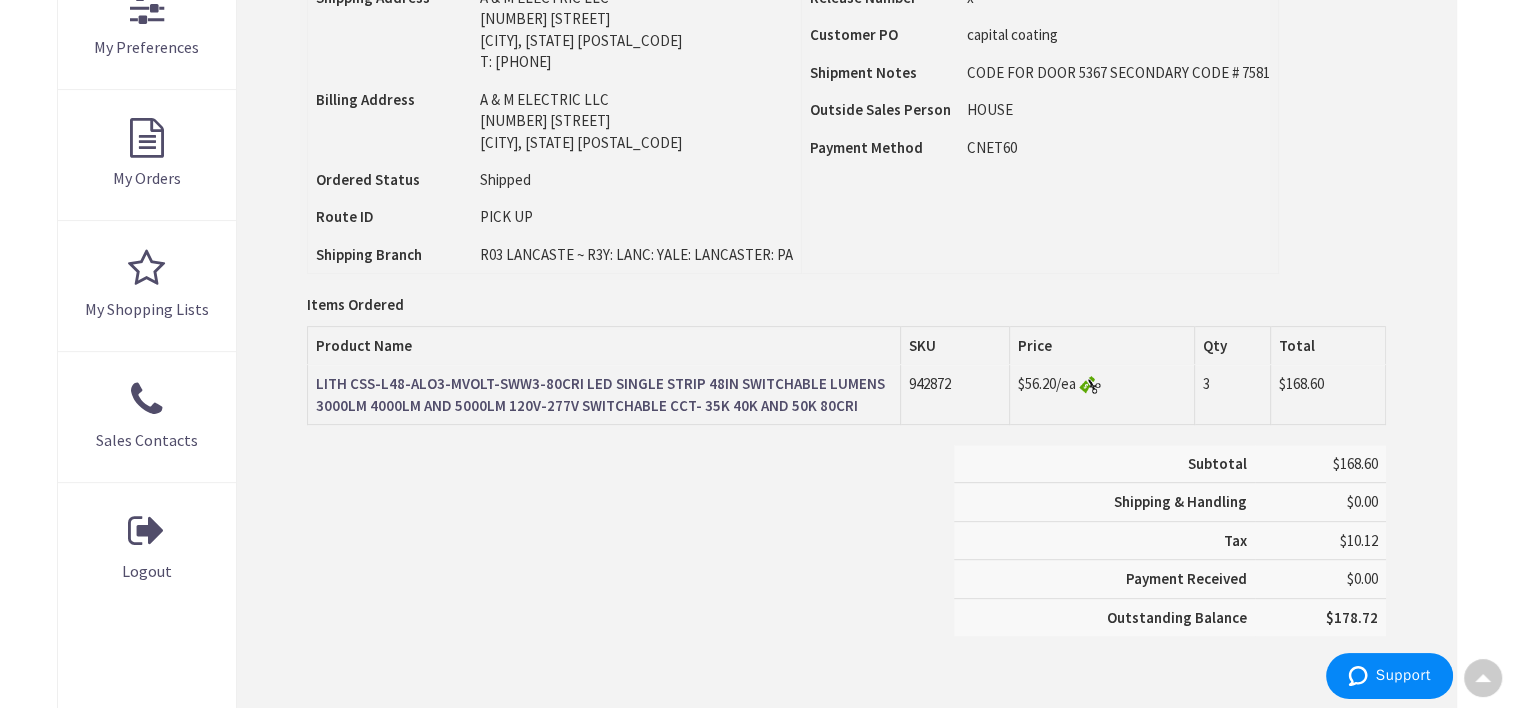 scroll, scrollTop: 612, scrollLeft: 0, axis: vertical 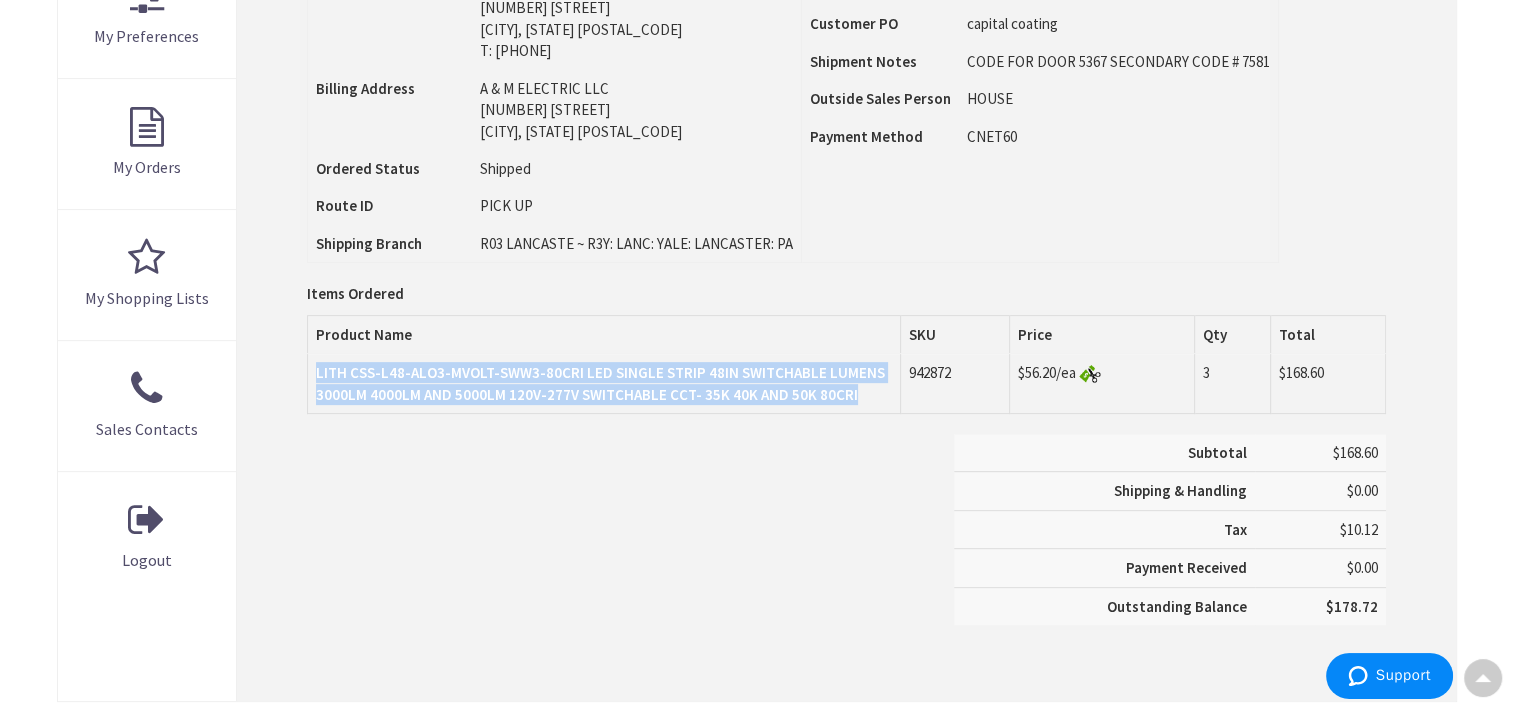 drag, startPoint x: 313, startPoint y: 371, endPoint x: 861, endPoint y: 389, distance: 548.29553 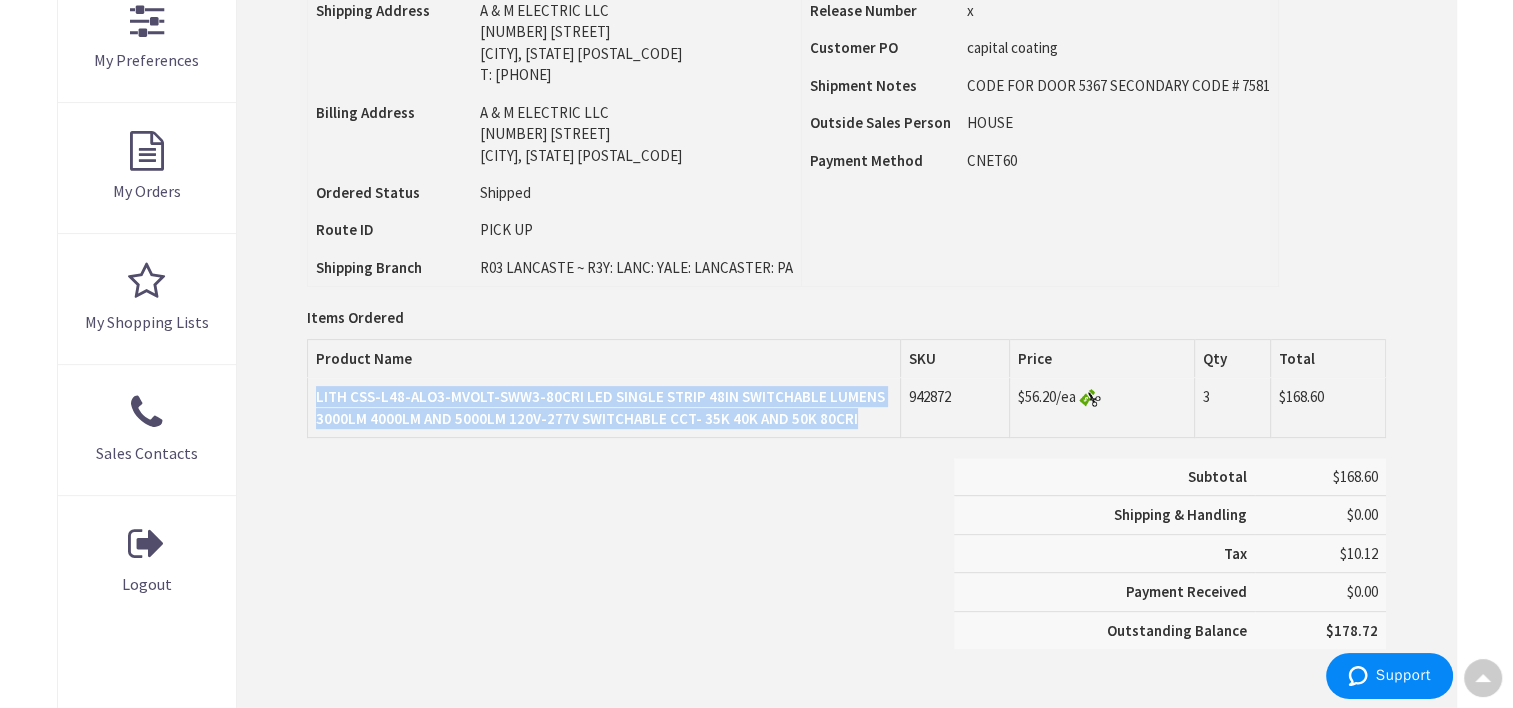 scroll, scrollTop: 572, scrollLeft: 0, axis: vertical 